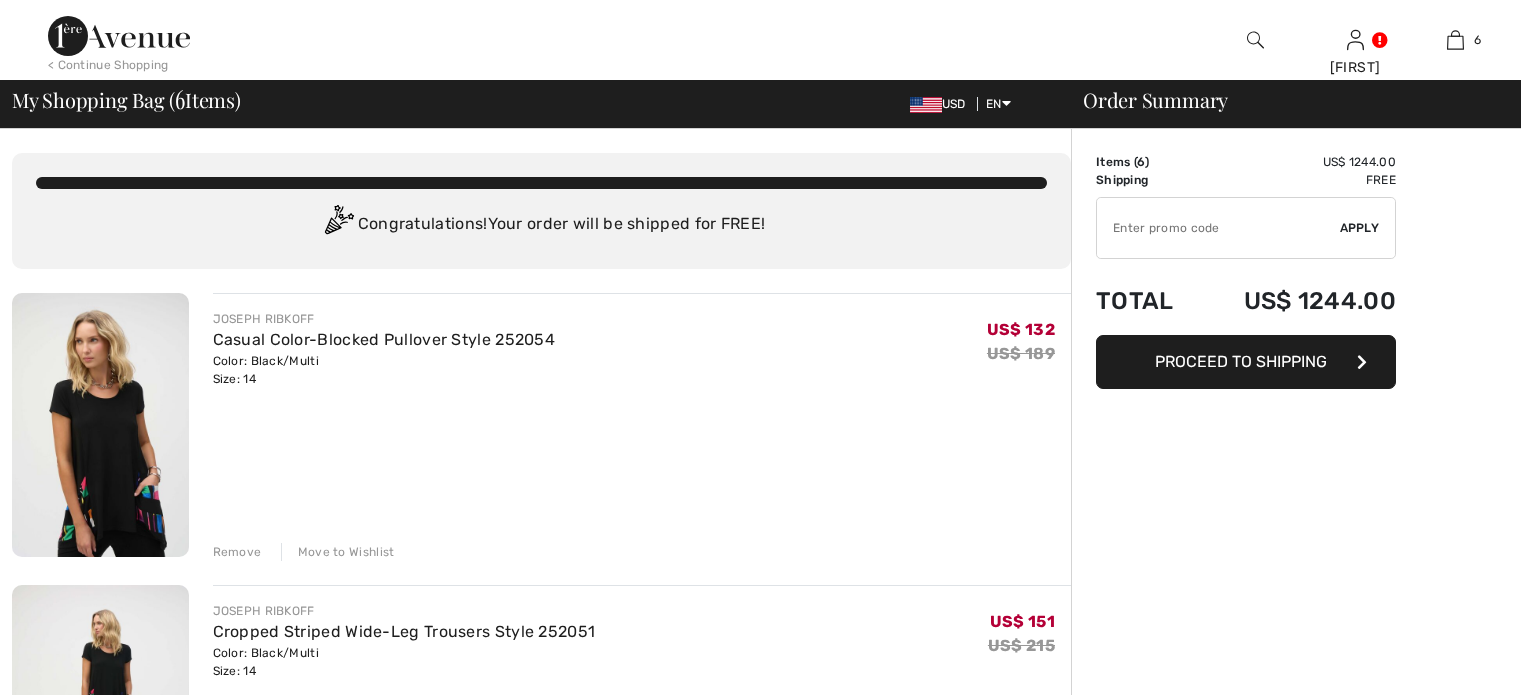 scroll, scrollTop: 0, scrollLeft: 0, axis: both 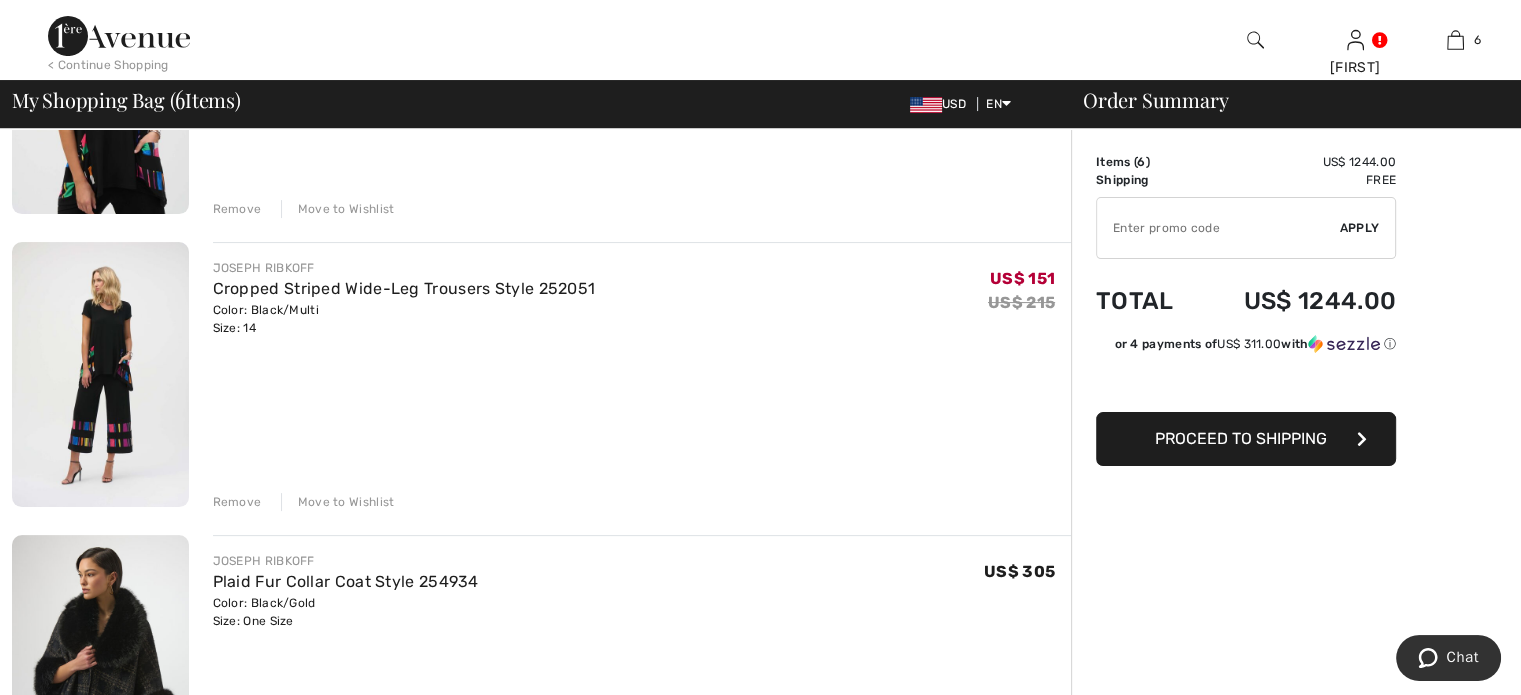 click on "Remove" at bounding box center [237, 502] 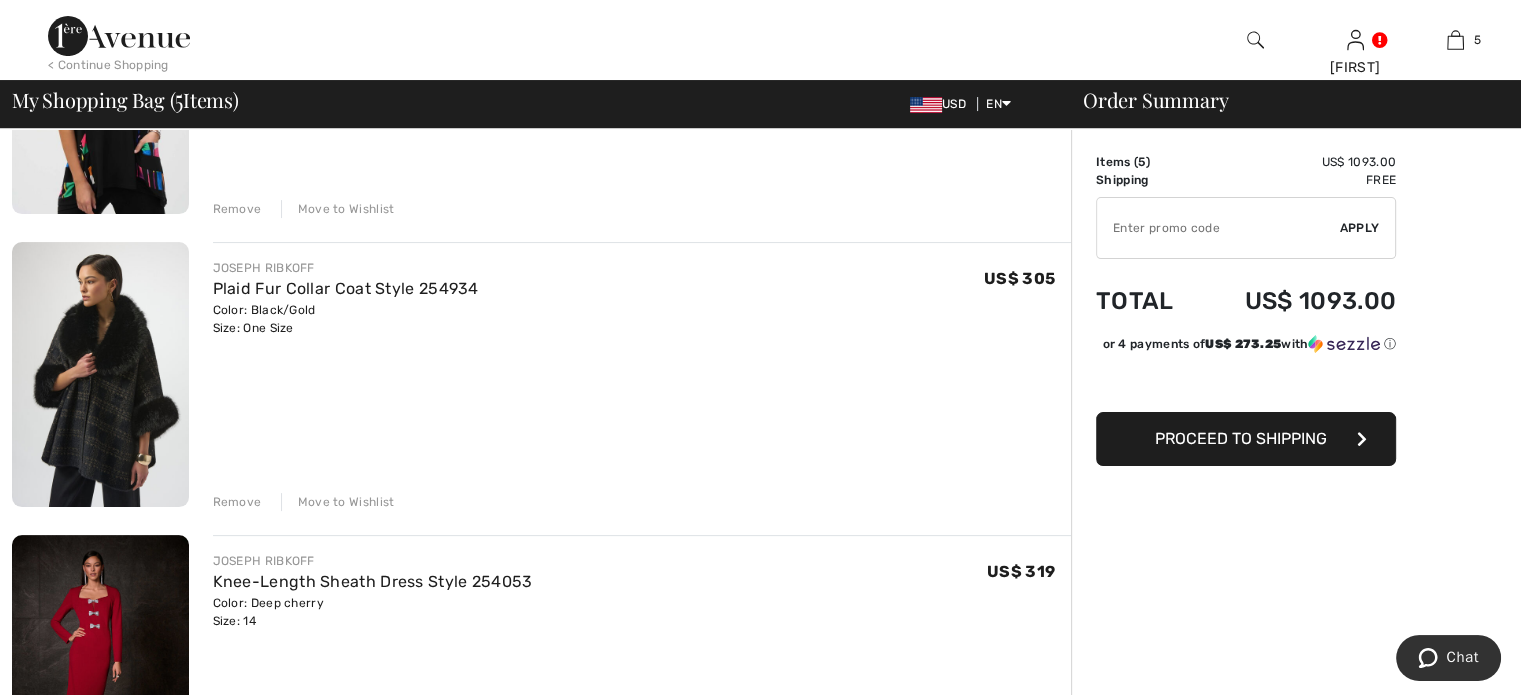 click on "JOSEPH RIBKOFF
Casual Color-Blocked Pullover Style 252054
Color: Black/Multi
Size: 14
Final Sale
US$ 132
US$ 189
US$ 132
US$ 189
Remove
Move to Wishlist" at bounding box center [642, 84] 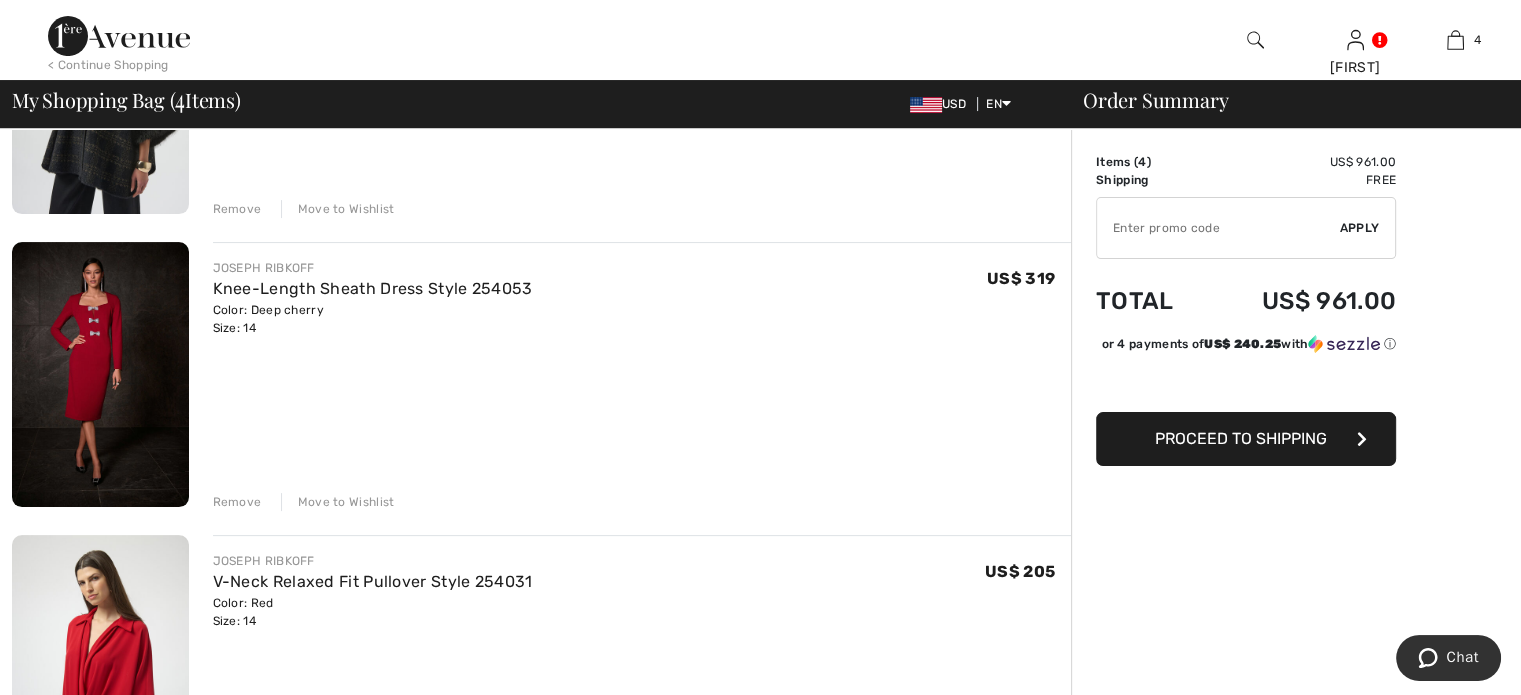 scroll, scrollTop: 317, scrollLeft: 0, axis: vertical 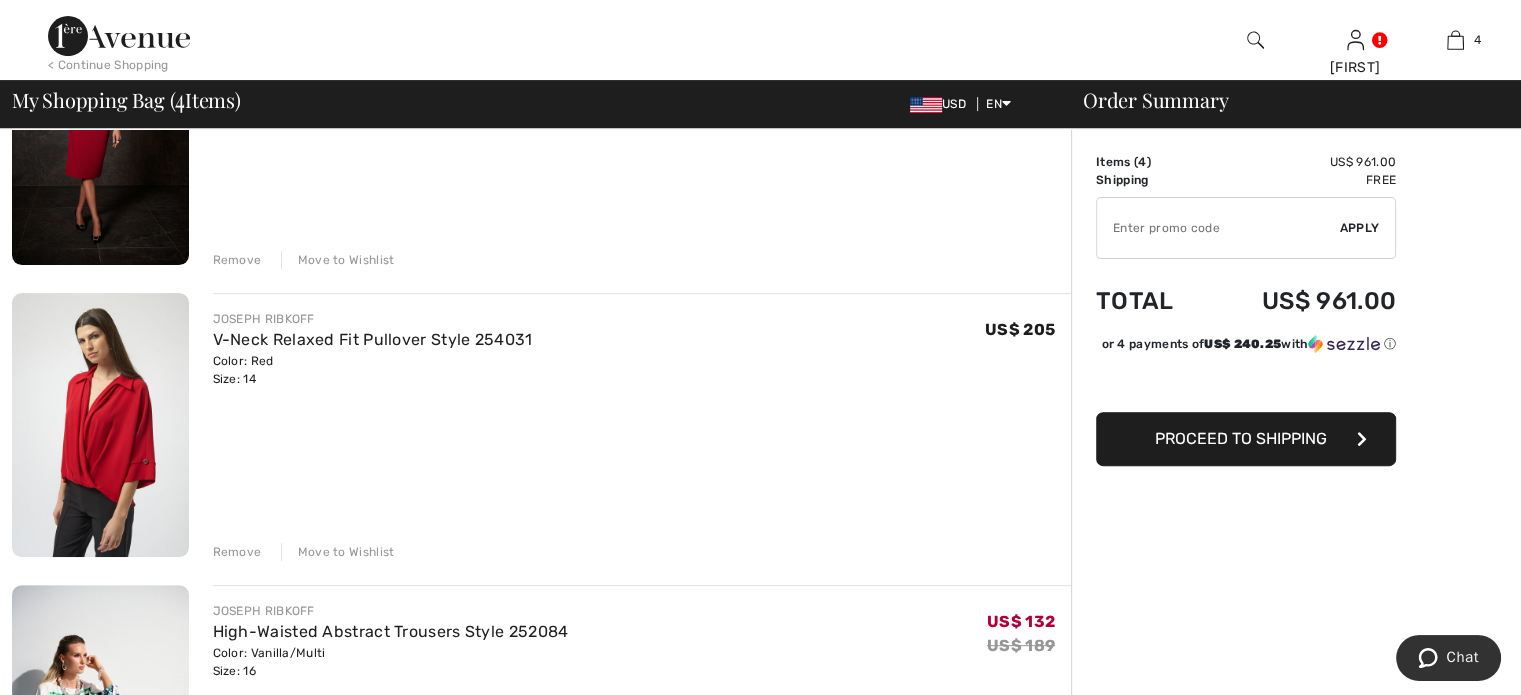 click on "Remove" at bounding box center [237, 552] 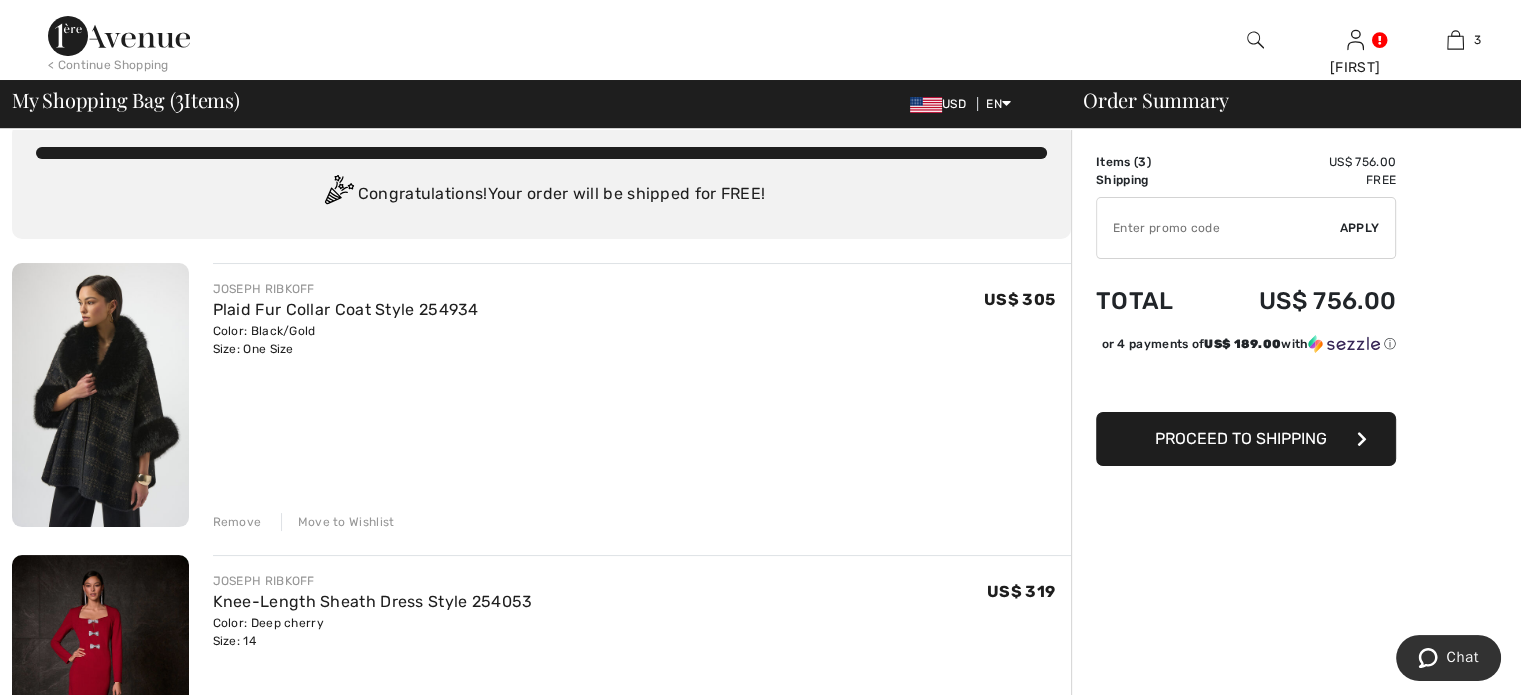 scroll, scrollTop: 0, scrollLeft: 0, axis: both 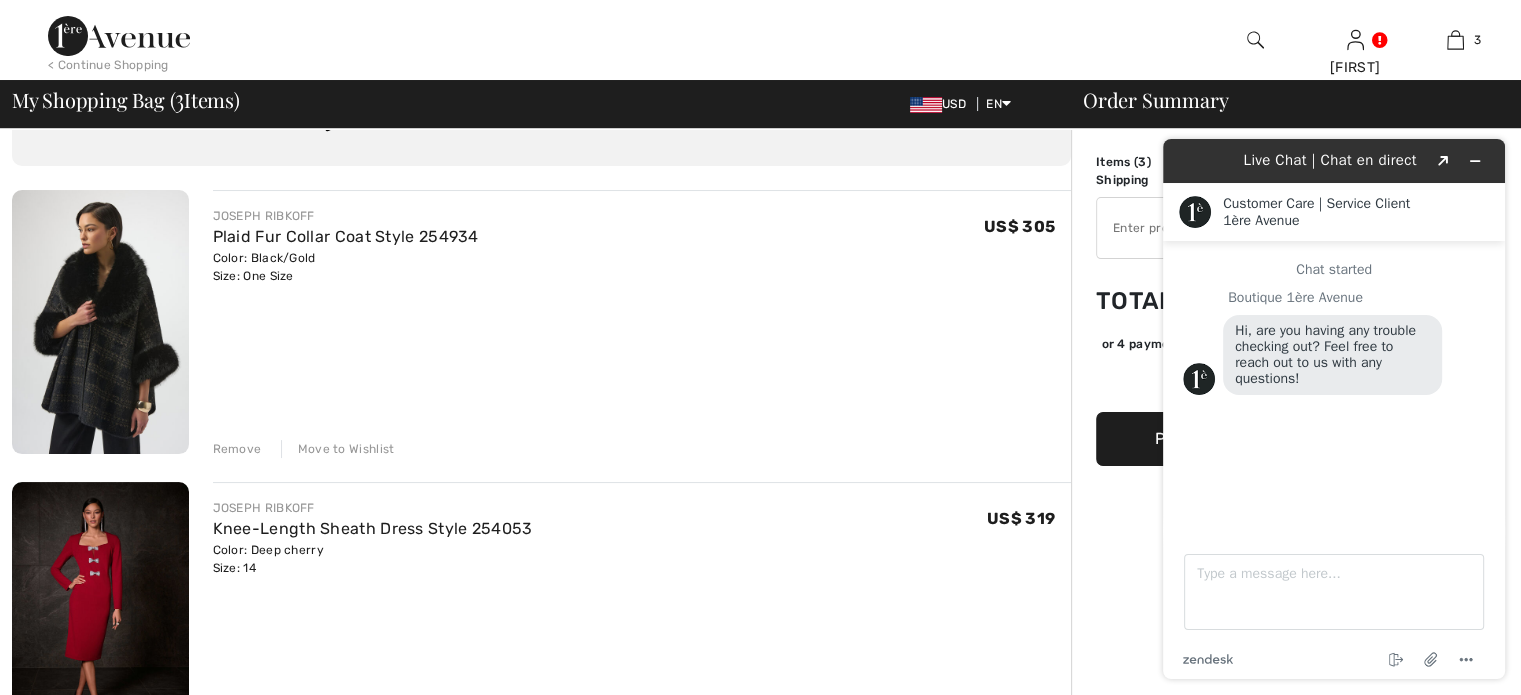 click at bounding box center [100, 322] 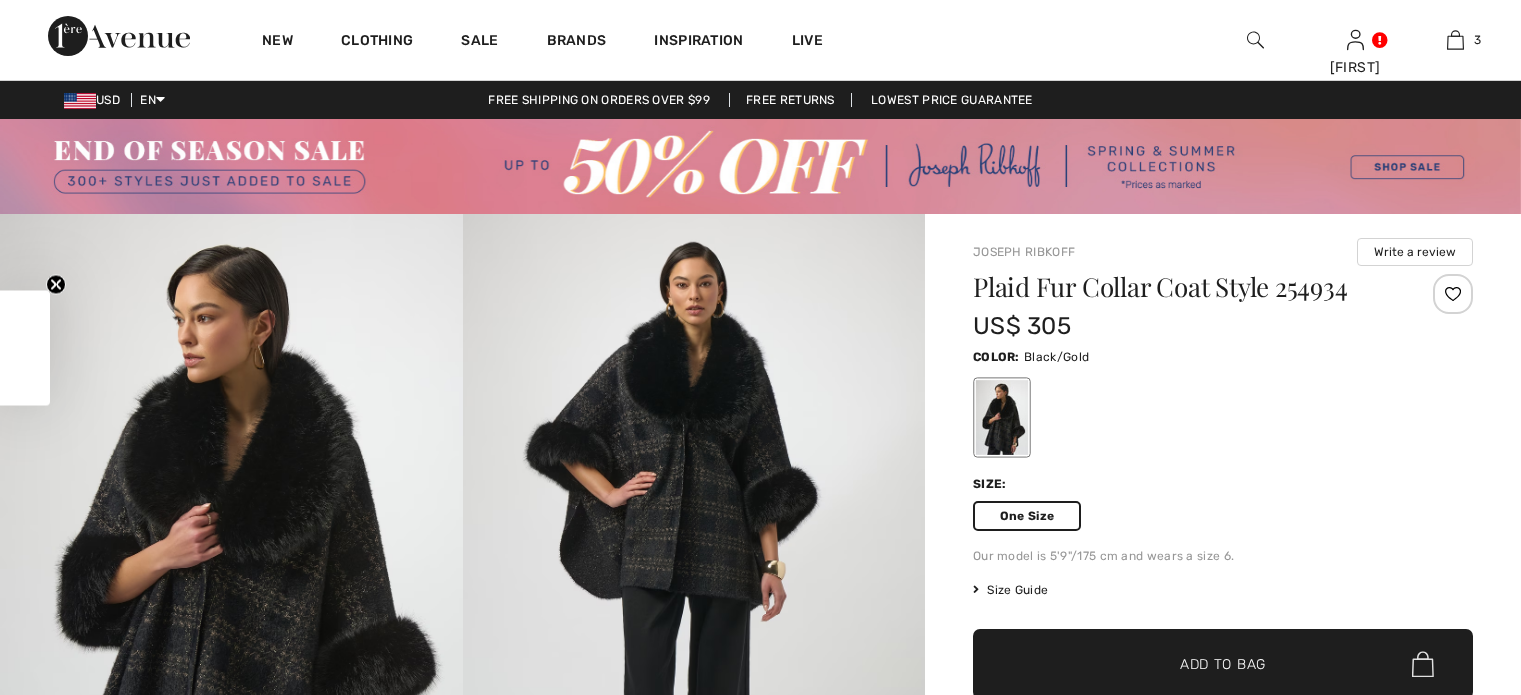 scroll, scrollTop: 0, scrollLeft: 0, axis: both 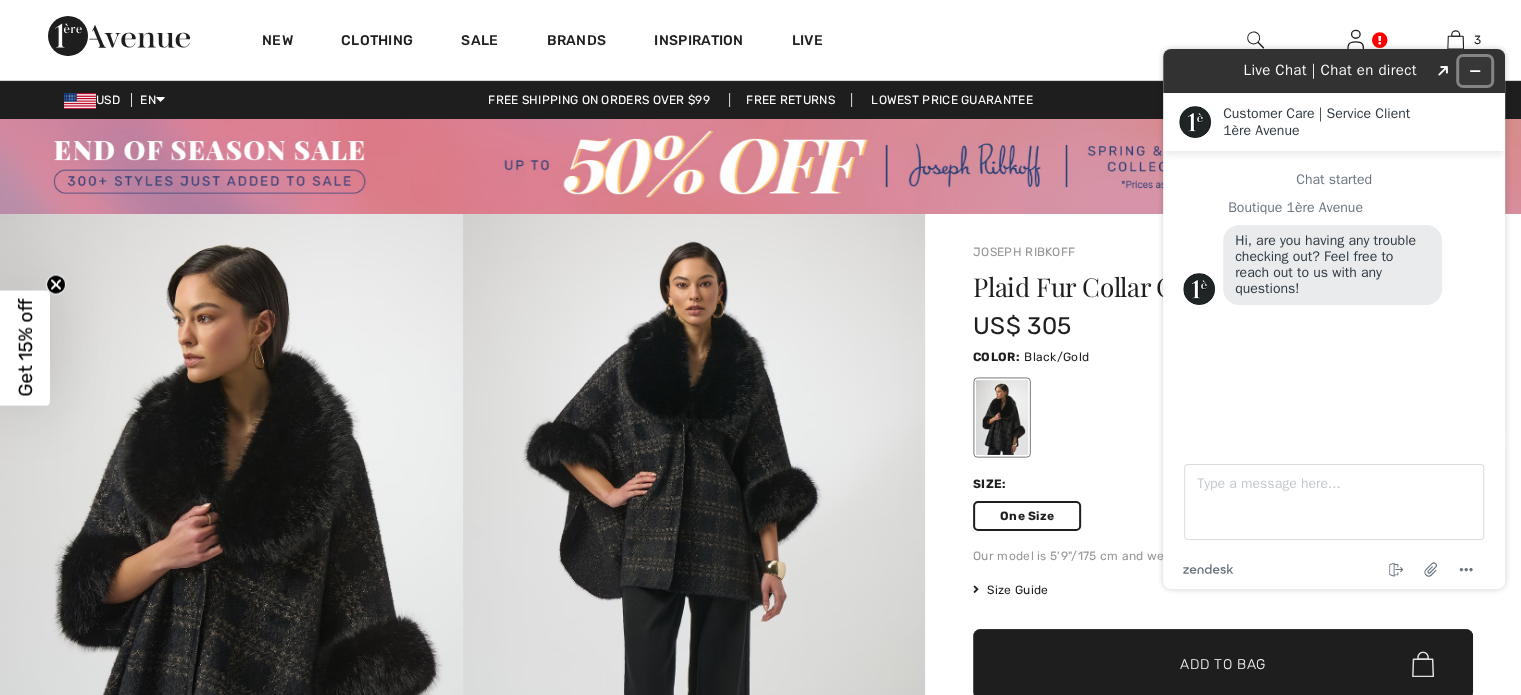 click 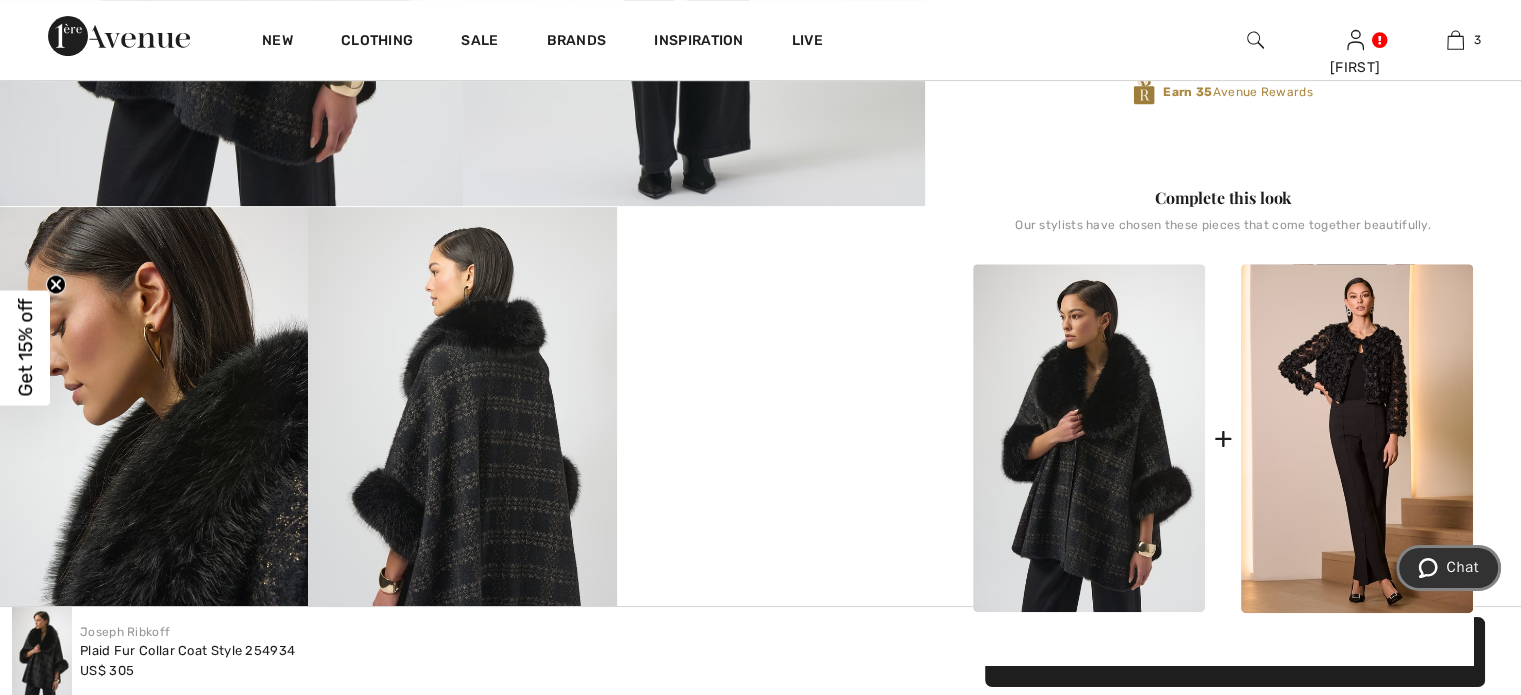 scroll, scrollTop: 739, scrollLeft: 0, axis: vertical 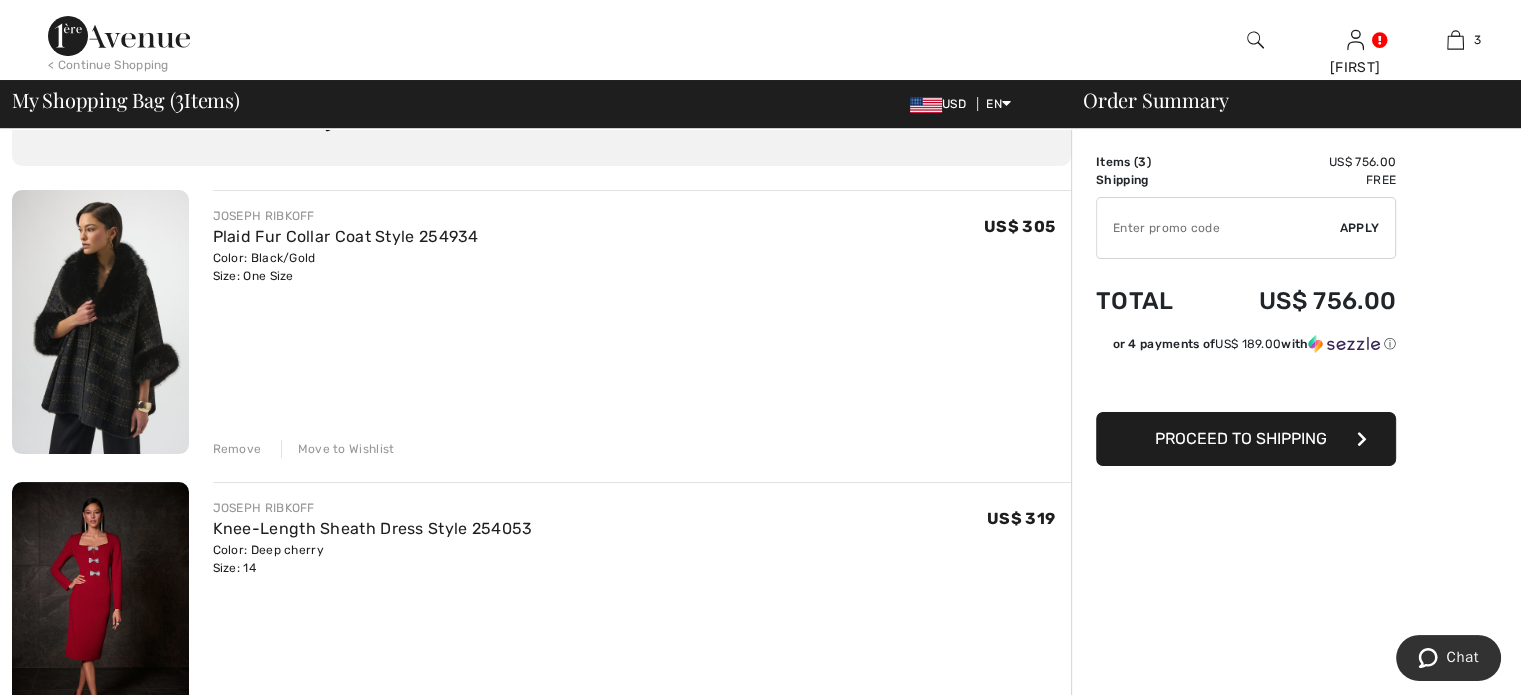 click at bounding box center (100, 614) 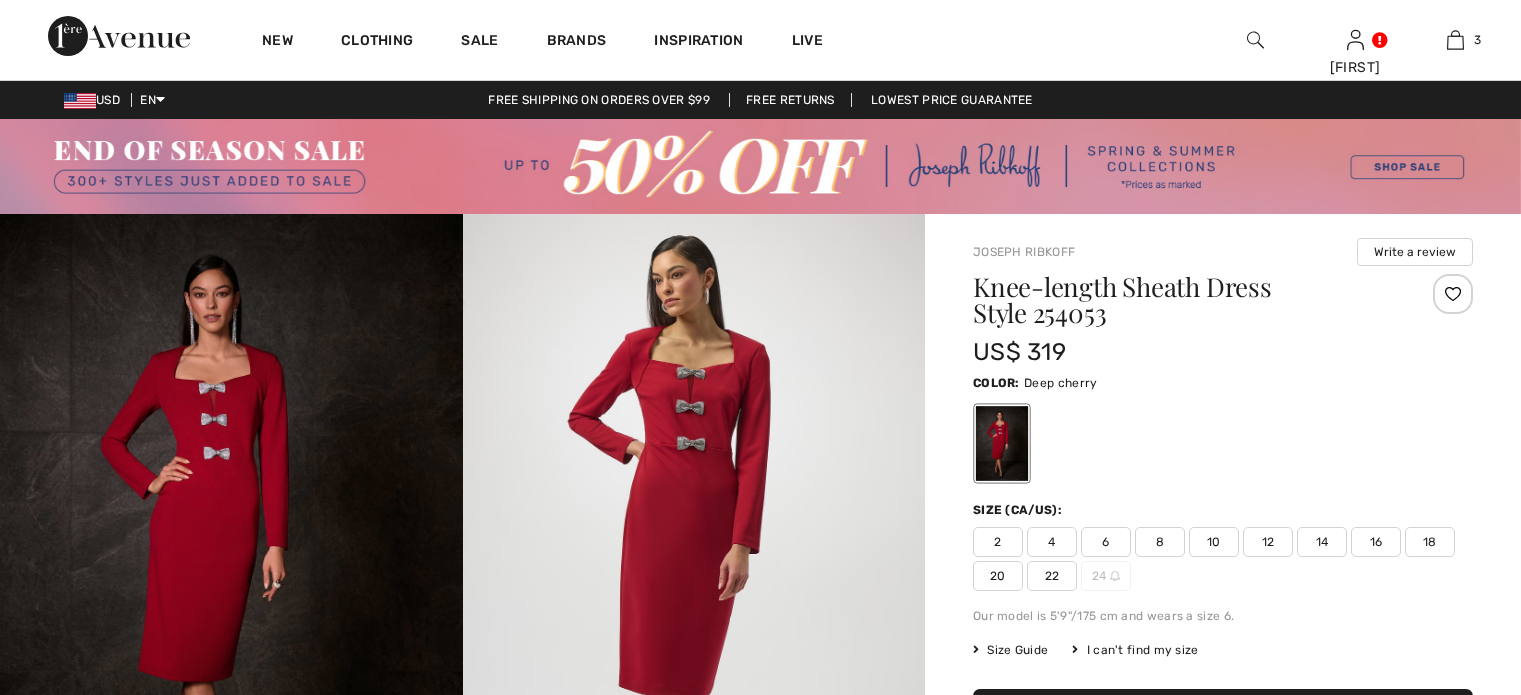 scroll, scrollTop: 0, scrollLeft: 0, axis: both 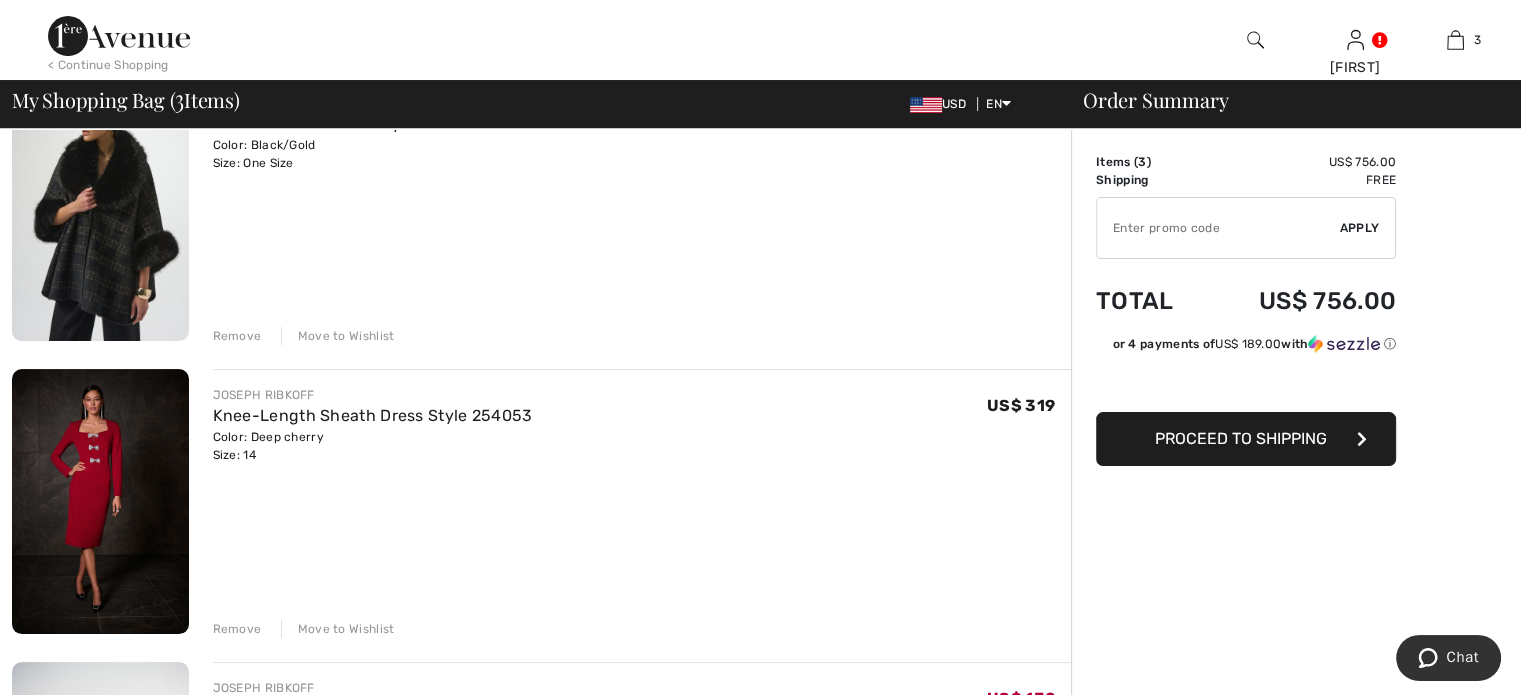 click on "< Continue Shopping" at bounding box center (108, 65) 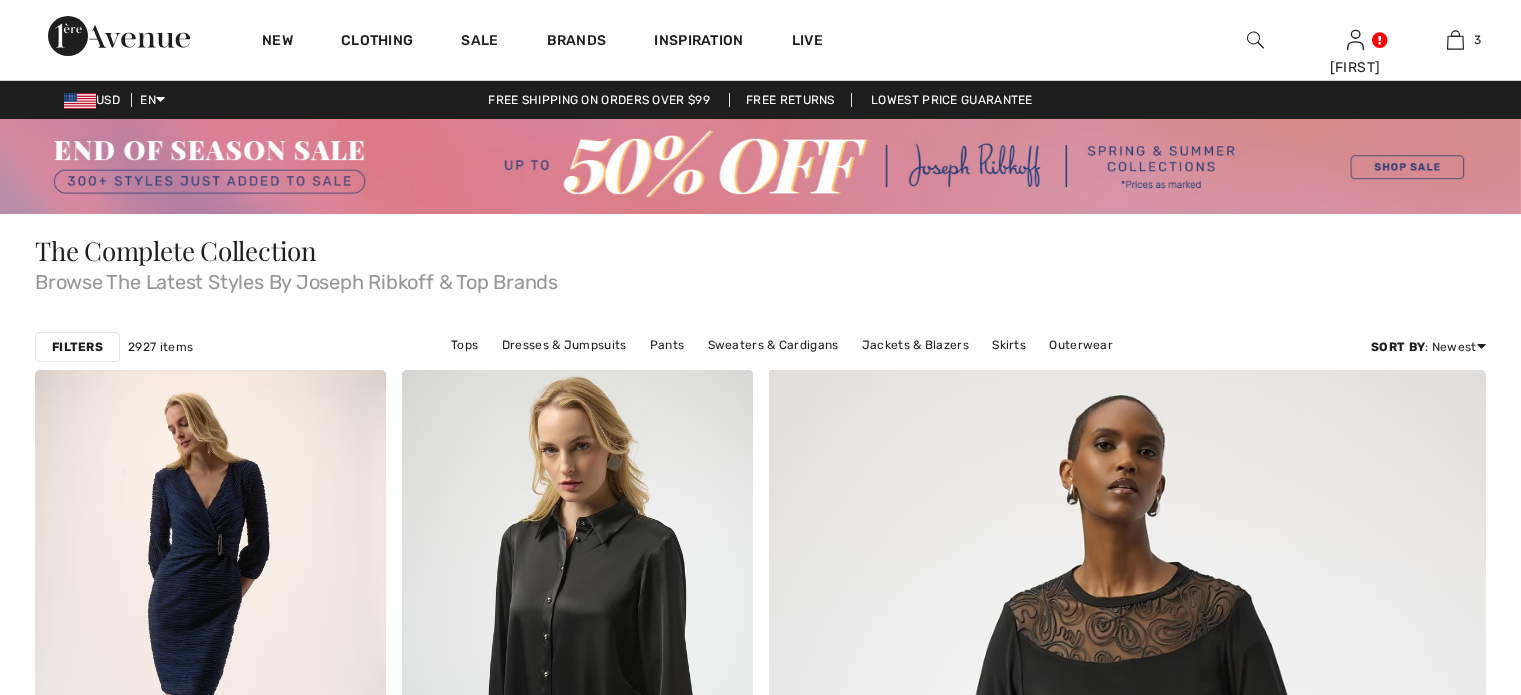 scroll, scrollTop: 0, scrollLeft: 0, axis: both 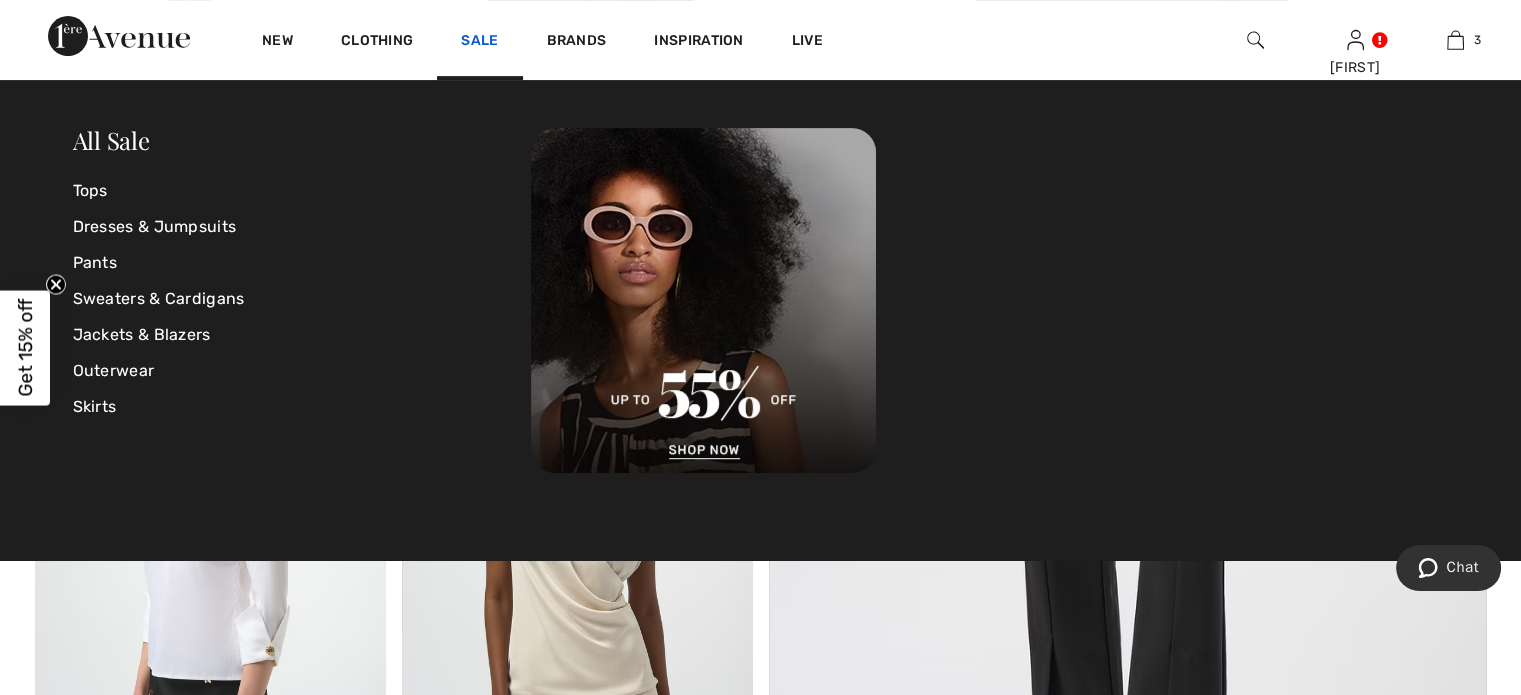 click on "Sale" at bounding box center (479, 42) 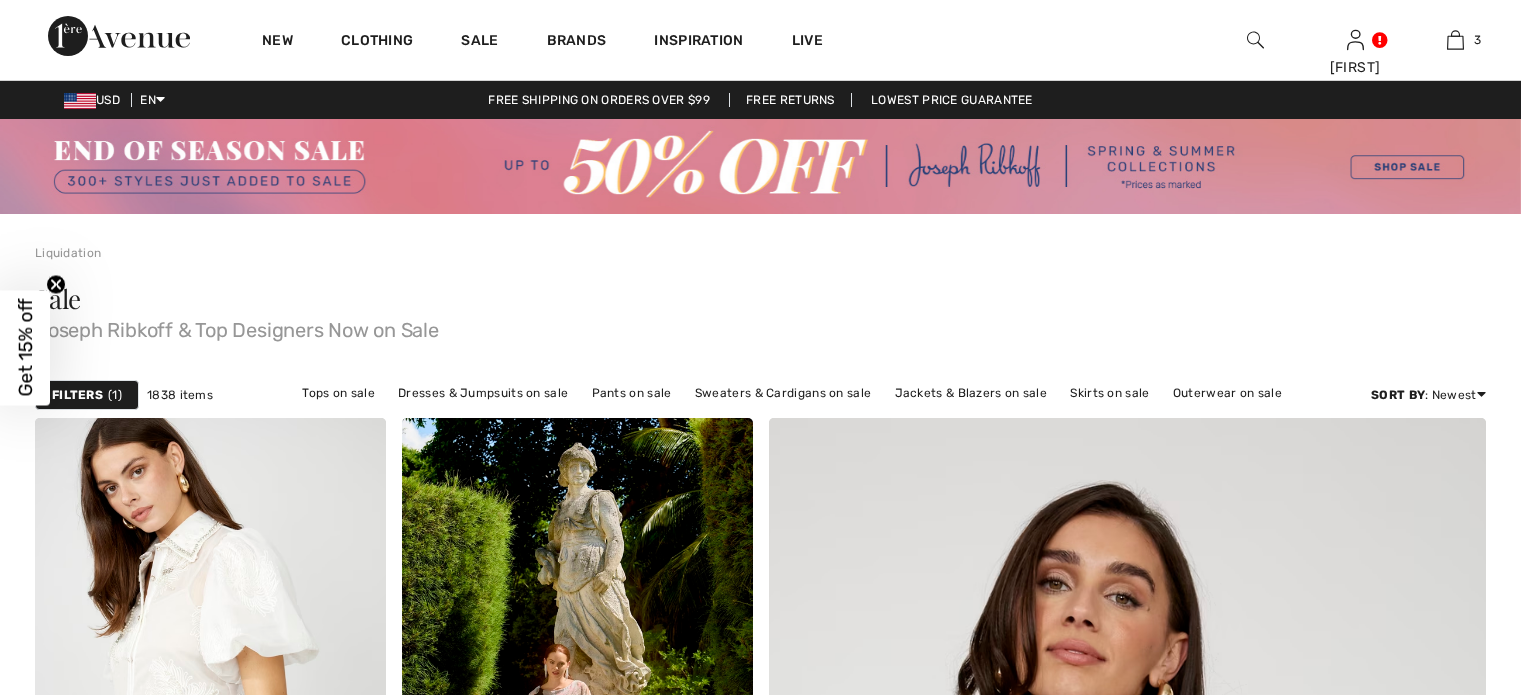 scroll, scrollTop: 0, scrollLeft: 0, axis: both 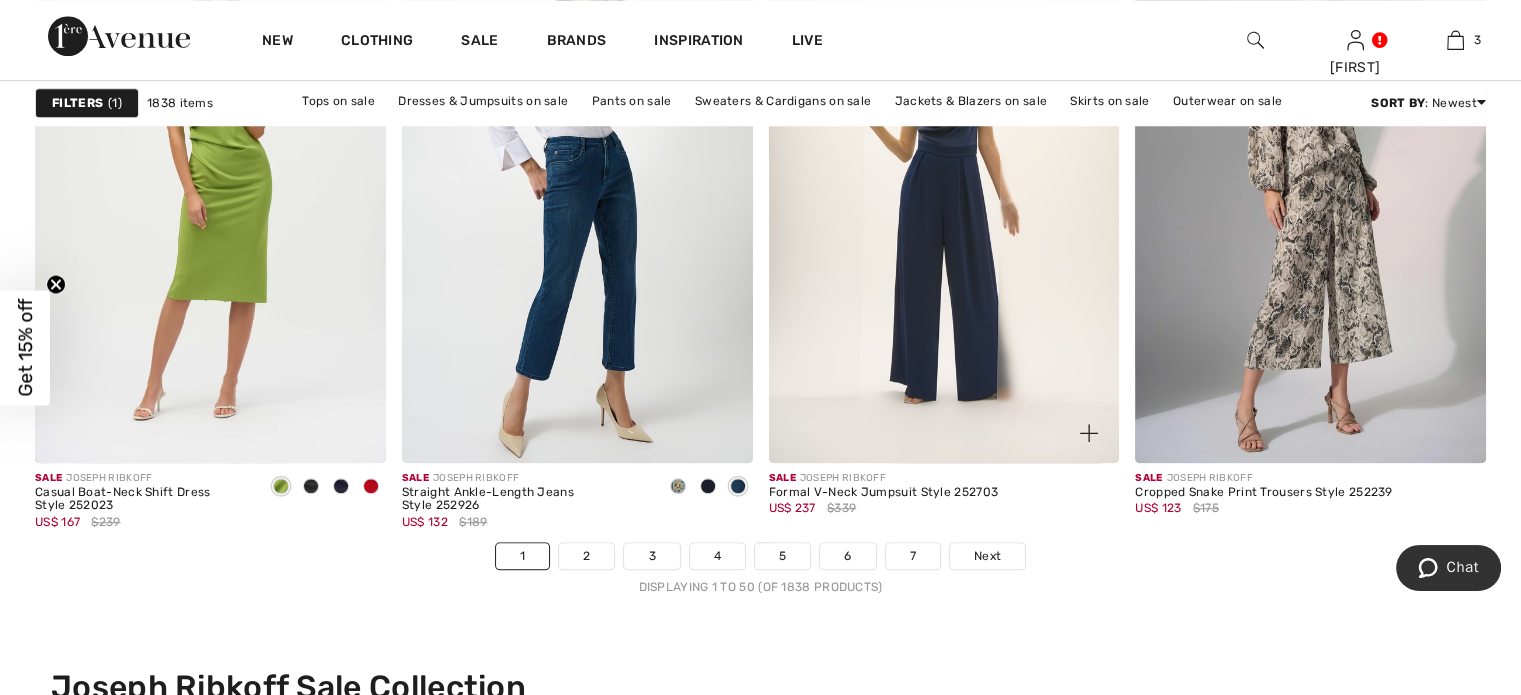 click on "Sale JOSEPH RIBKOFF
Formal V-Neck Jumpsuit Style 252703
US$ 237
$339" at bounding box center (944, 502) 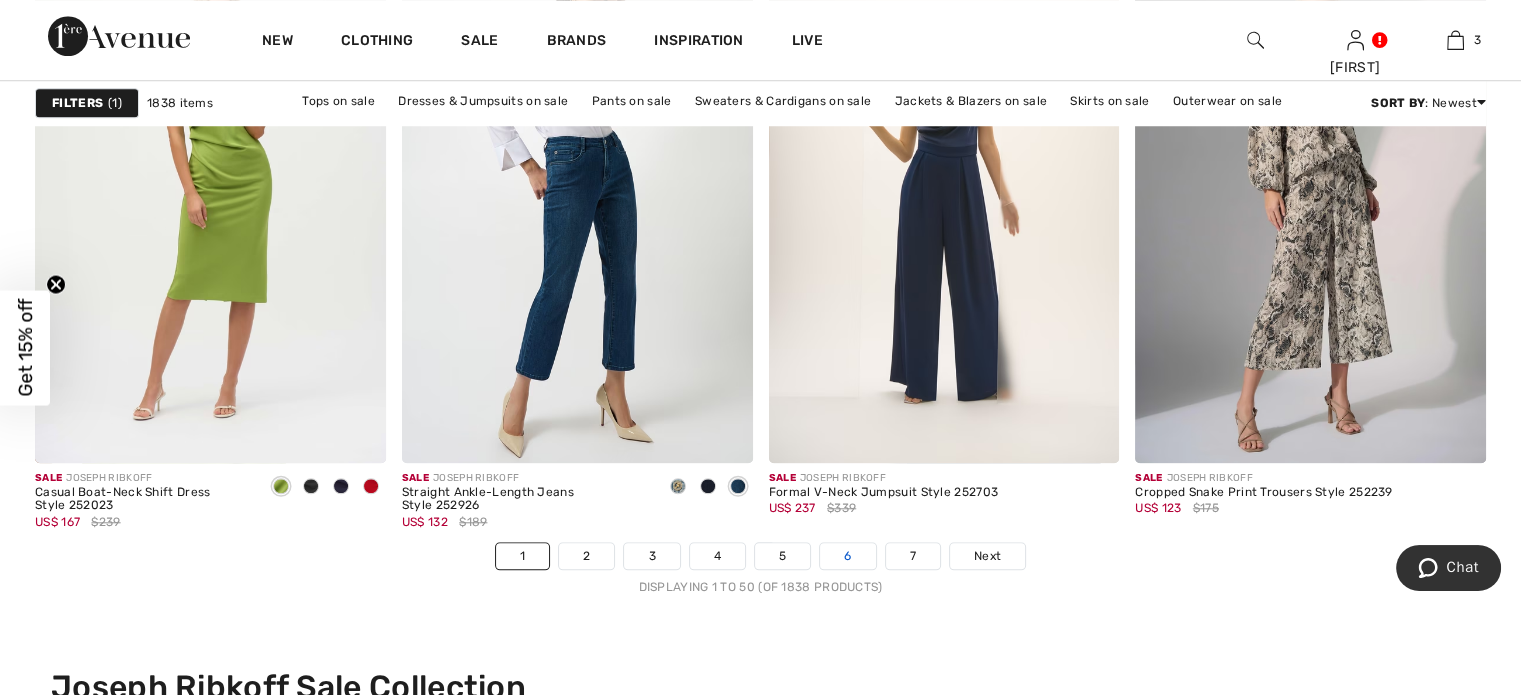 click on "6" at bounding box center (847, 556) 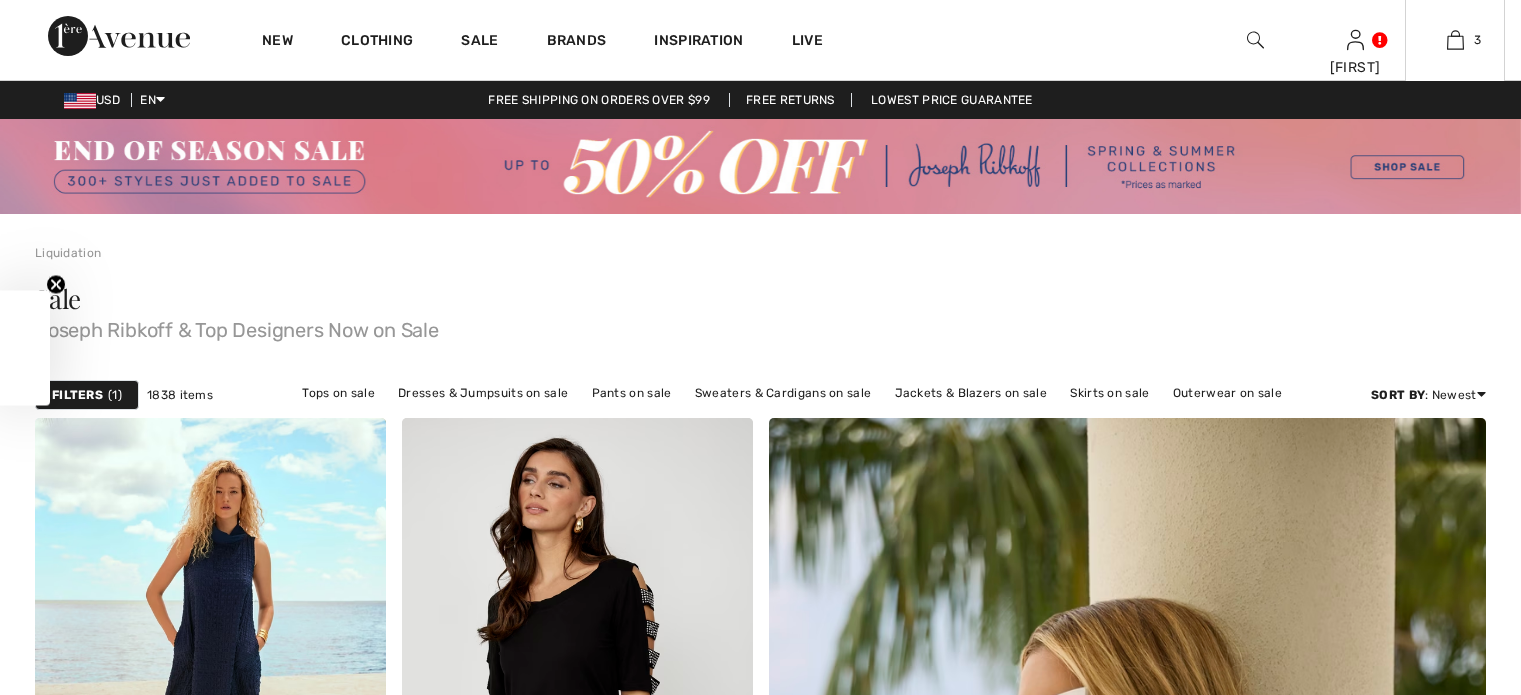 scroll, scrollTop: 0, scrollLeft: 0, axis: both 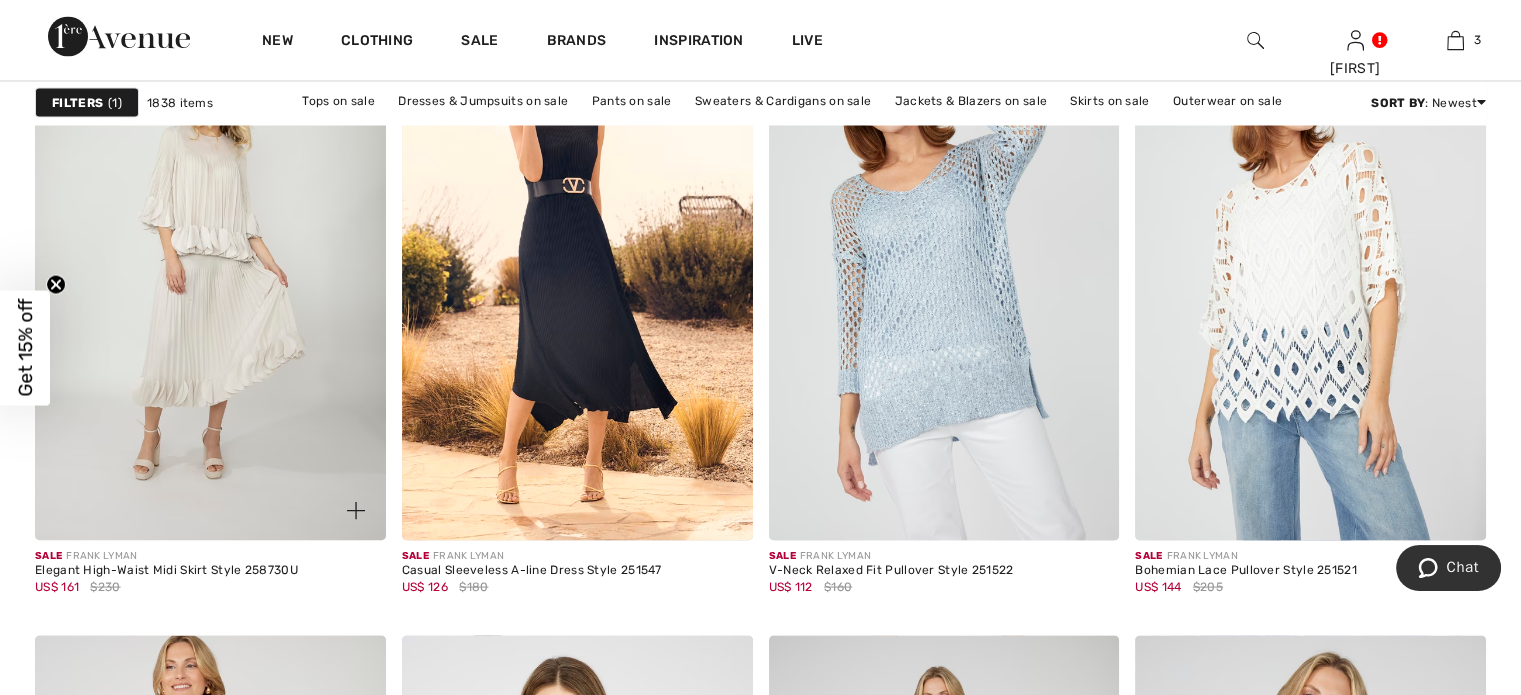 click at bounding box center (210, 277) 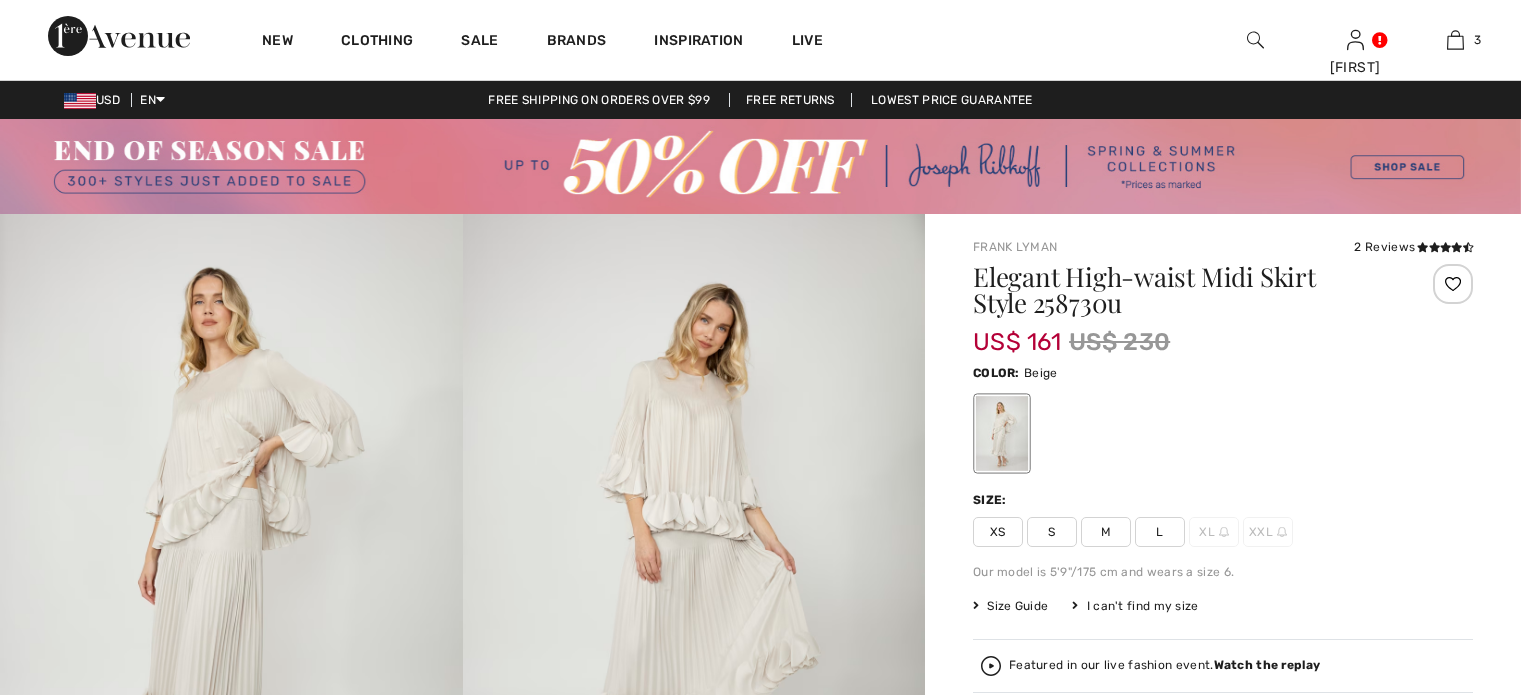 scroll, scrollTop: 0, scrollLeft: 0, axis: both 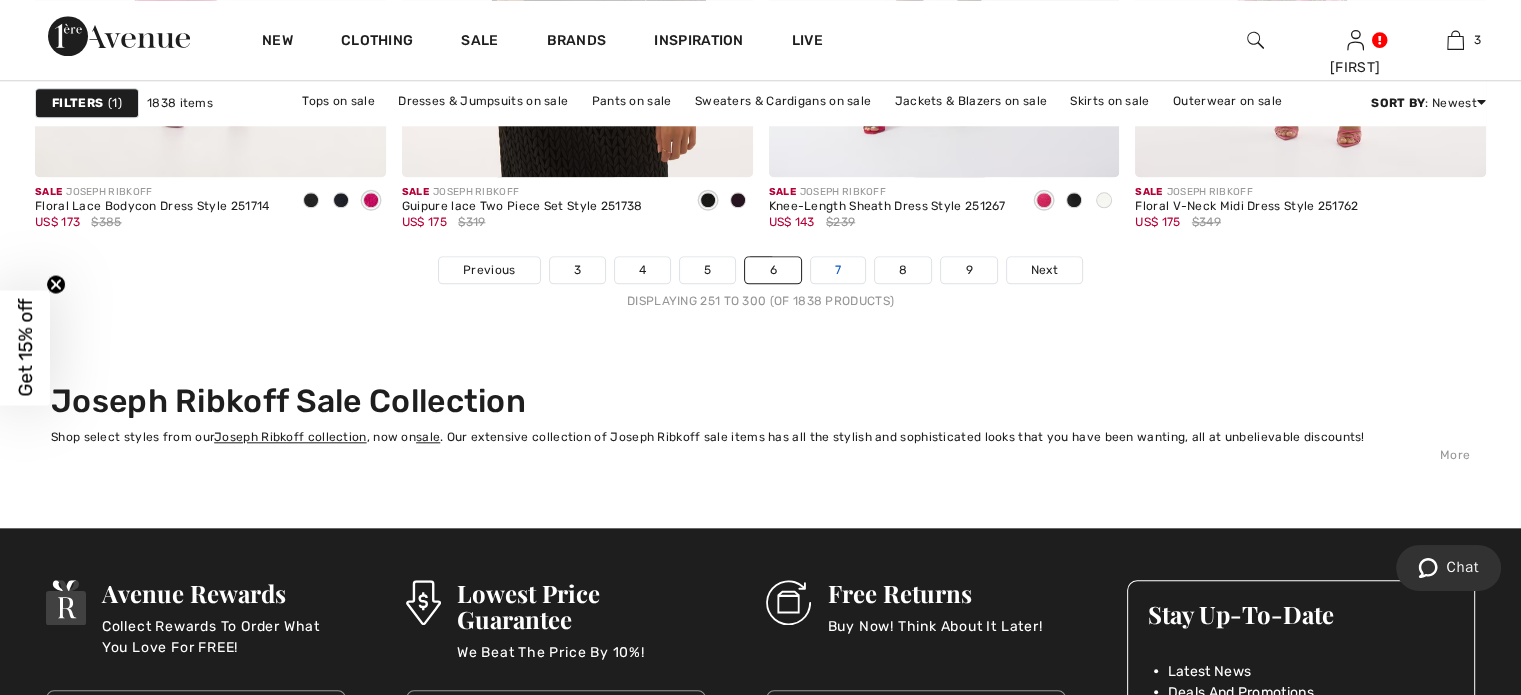 click on "7" at bounding box center (838, 270) 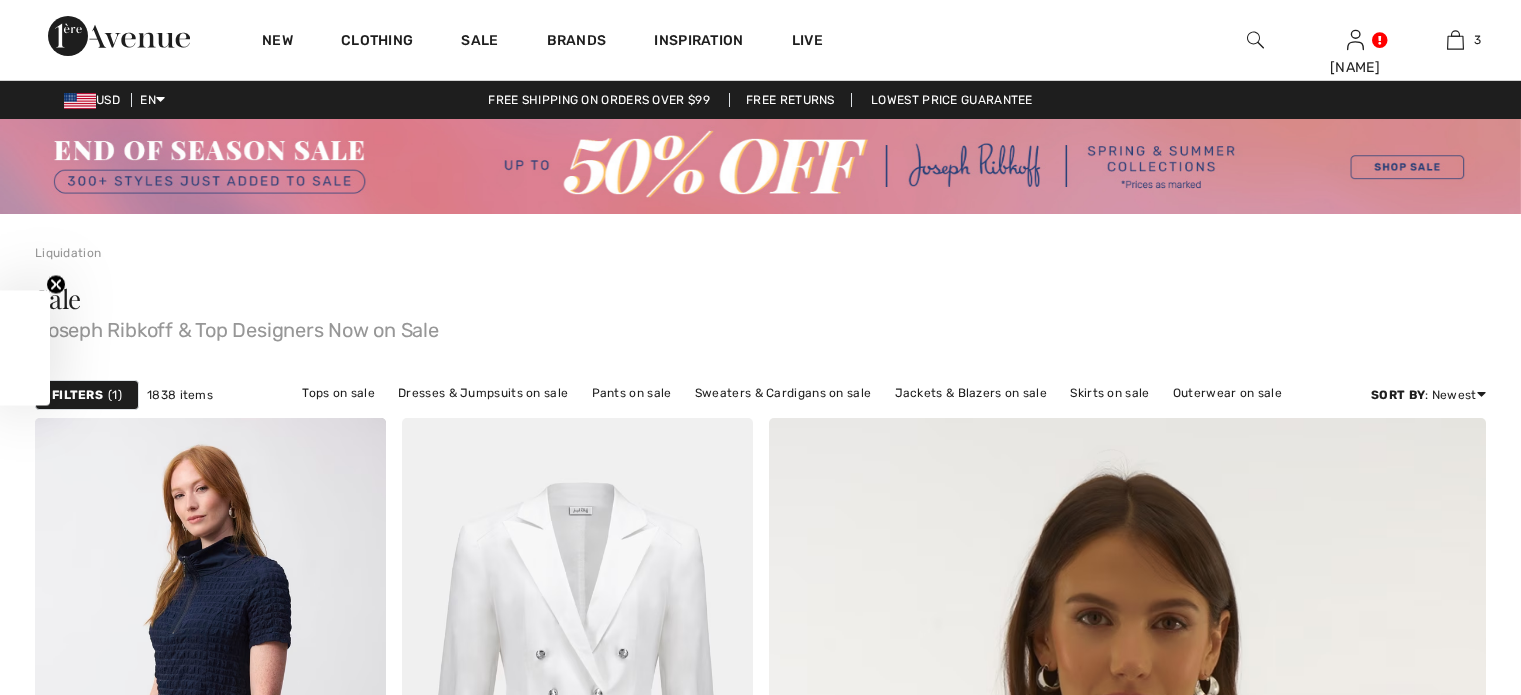 scroll, scrollTop: 0, scrollLeft: 0, axis: both 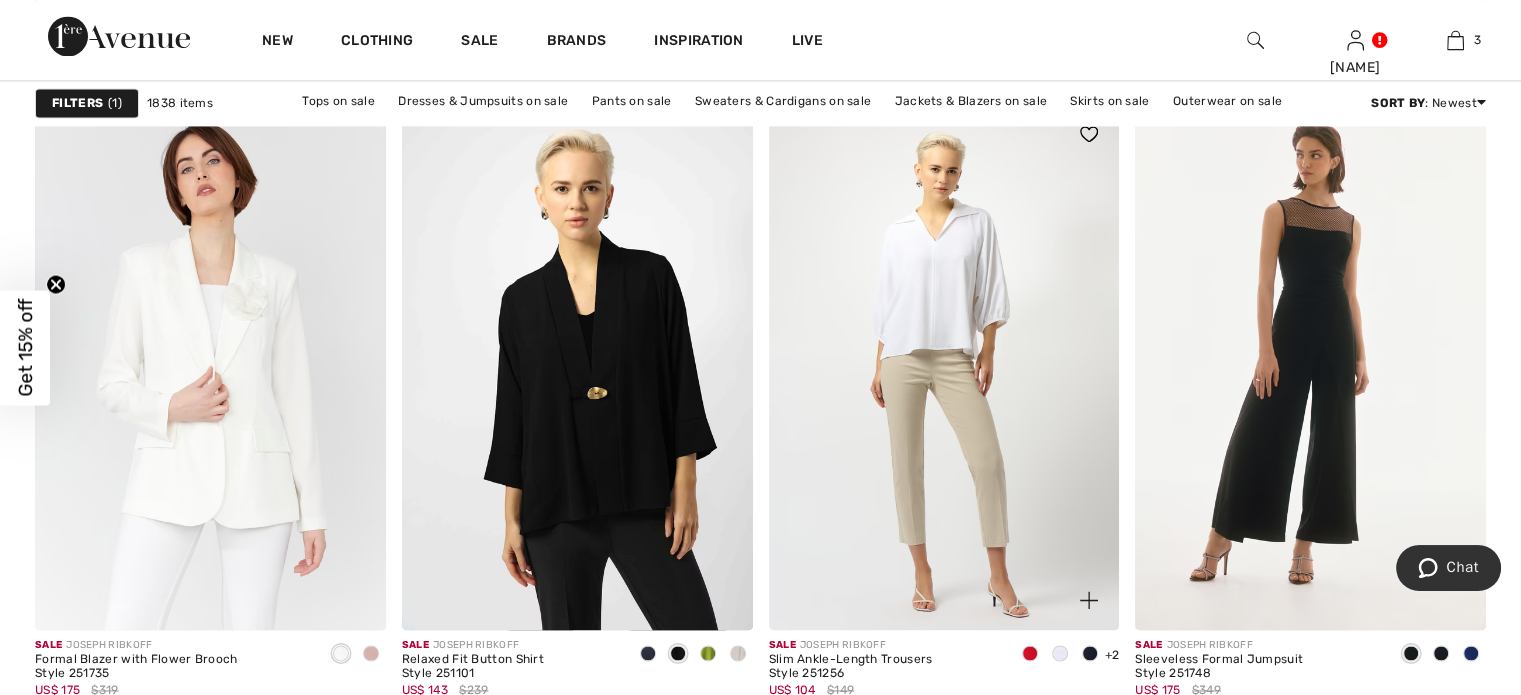 click at bounding box center (944, 367) 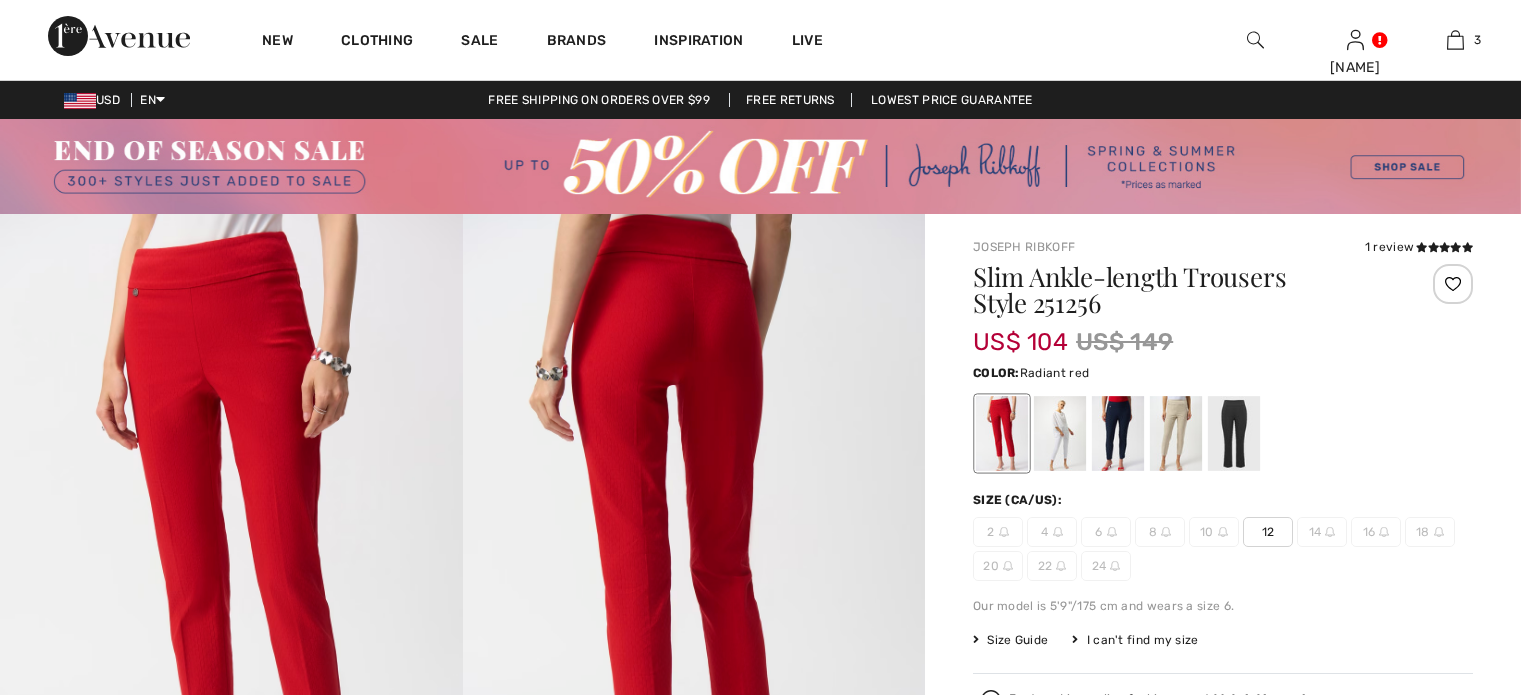 scroll, scrollTop: 0, scrollLeft: 0, axis: both 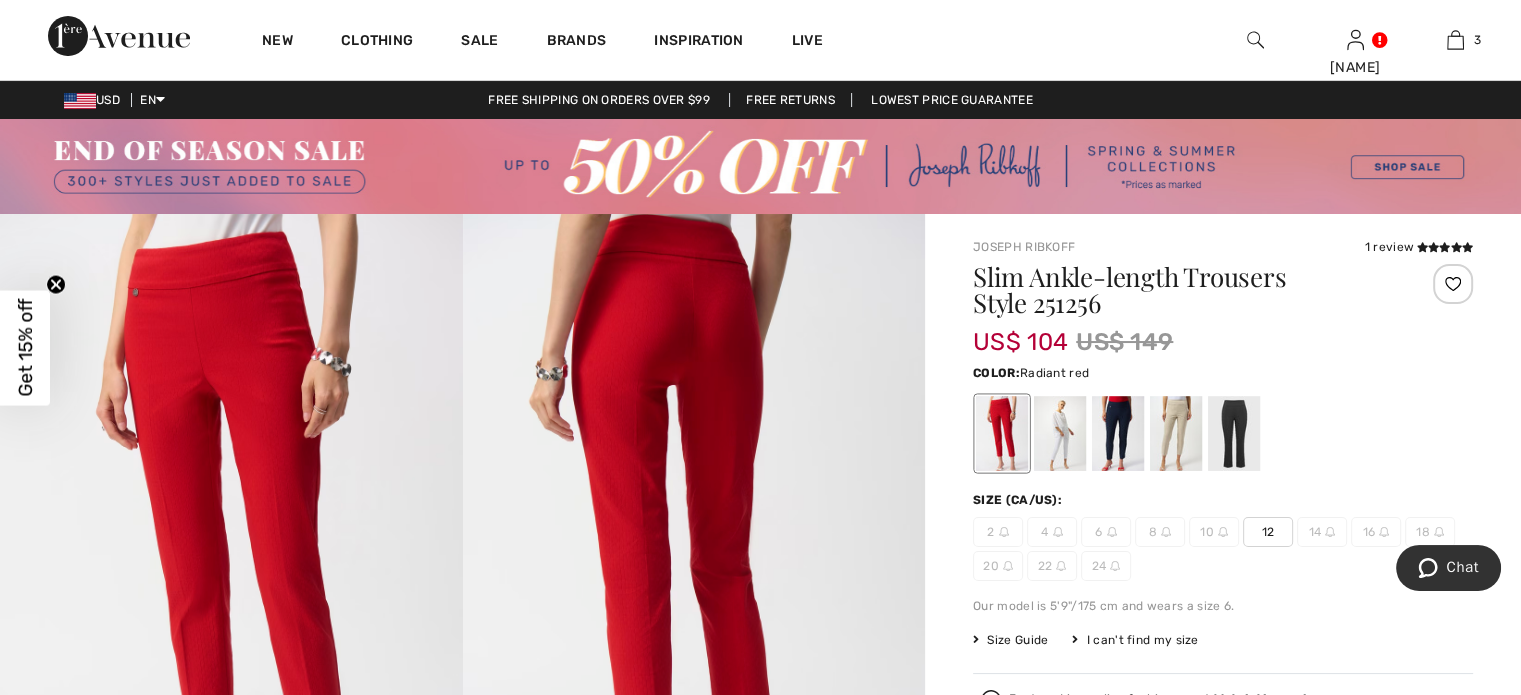 click at bounding box center [1002, 433] 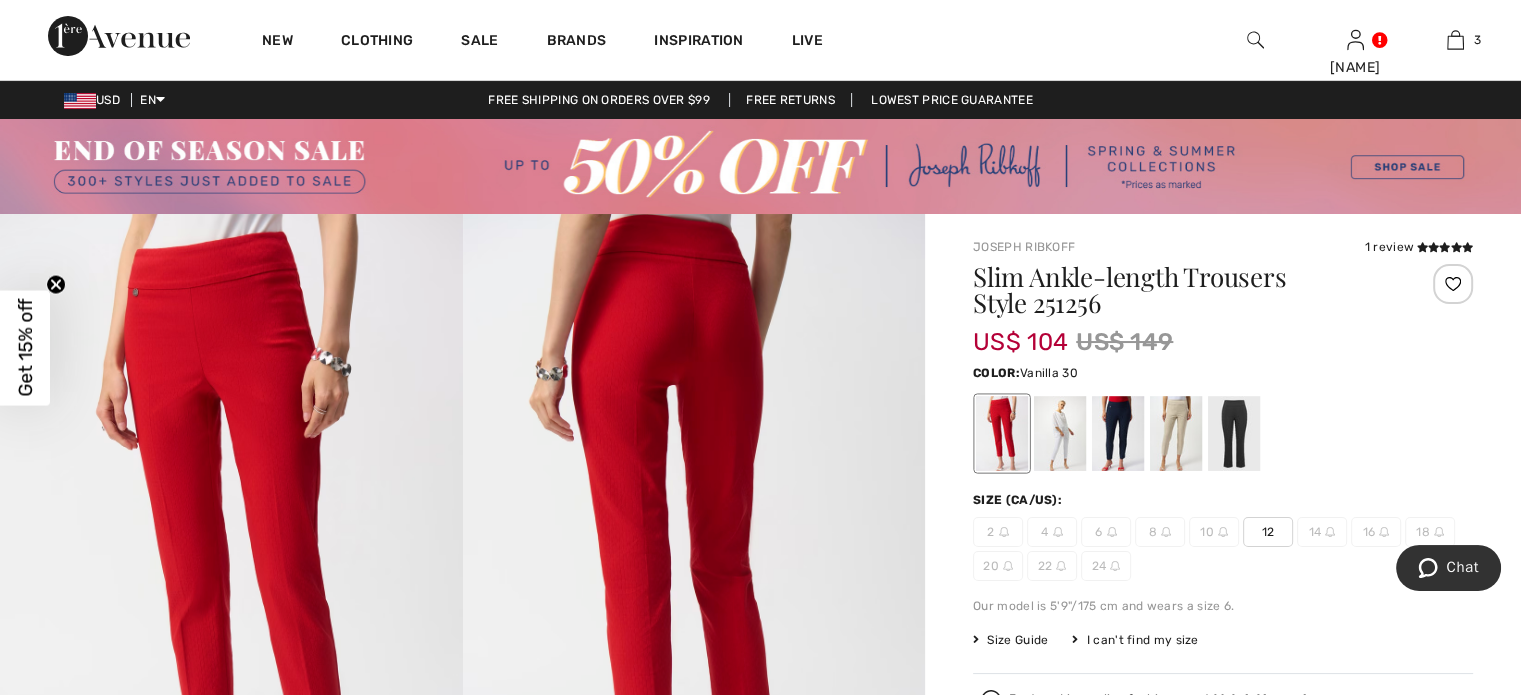 click at bounding box center [1060, 433] 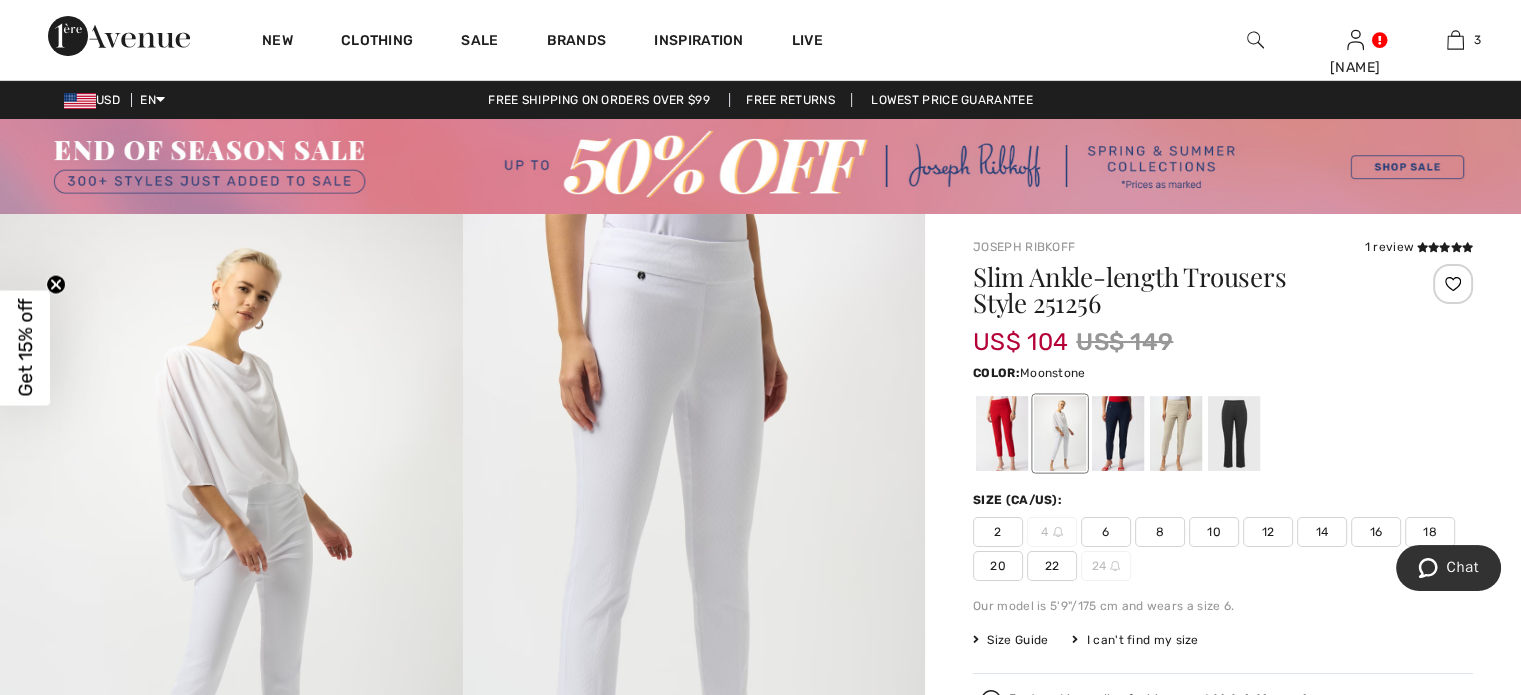 click at bounding box center [1176, 433] 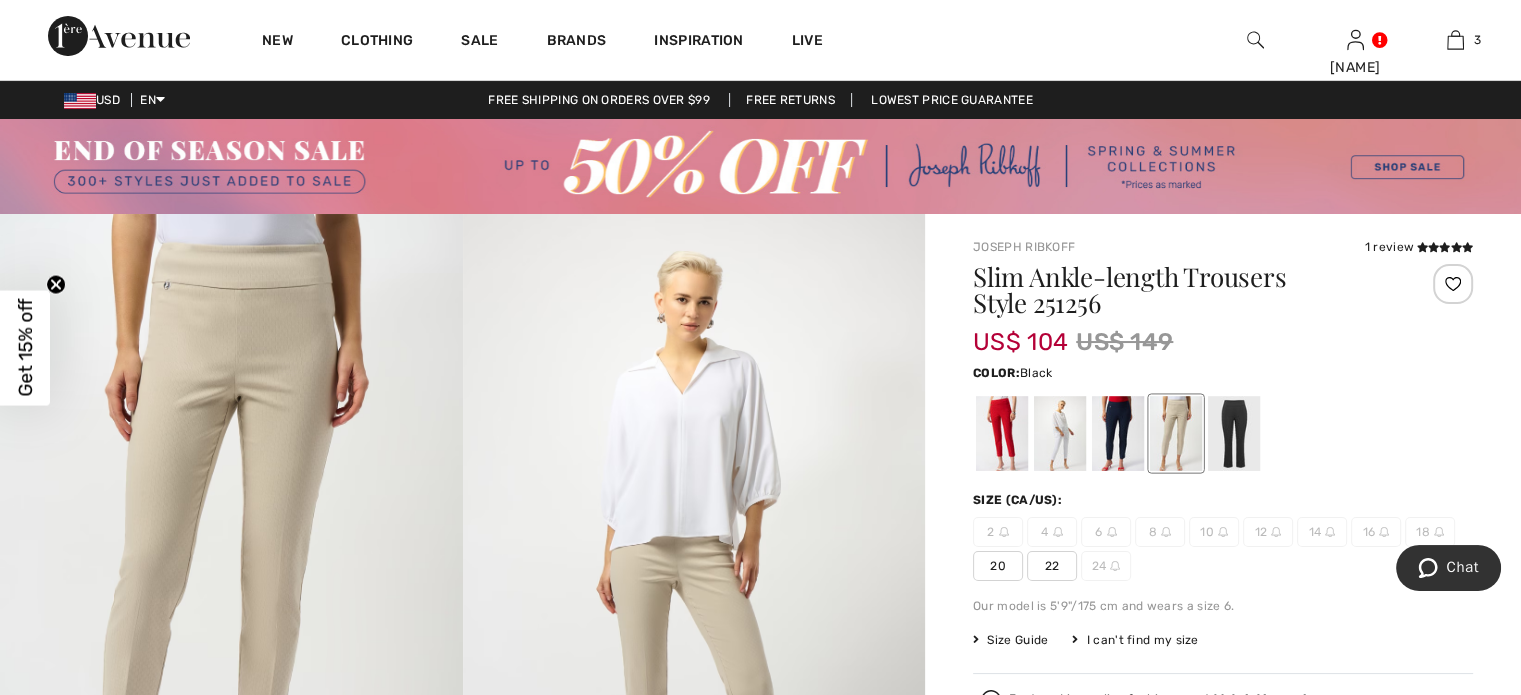 click at bounding box center (1234, 433) 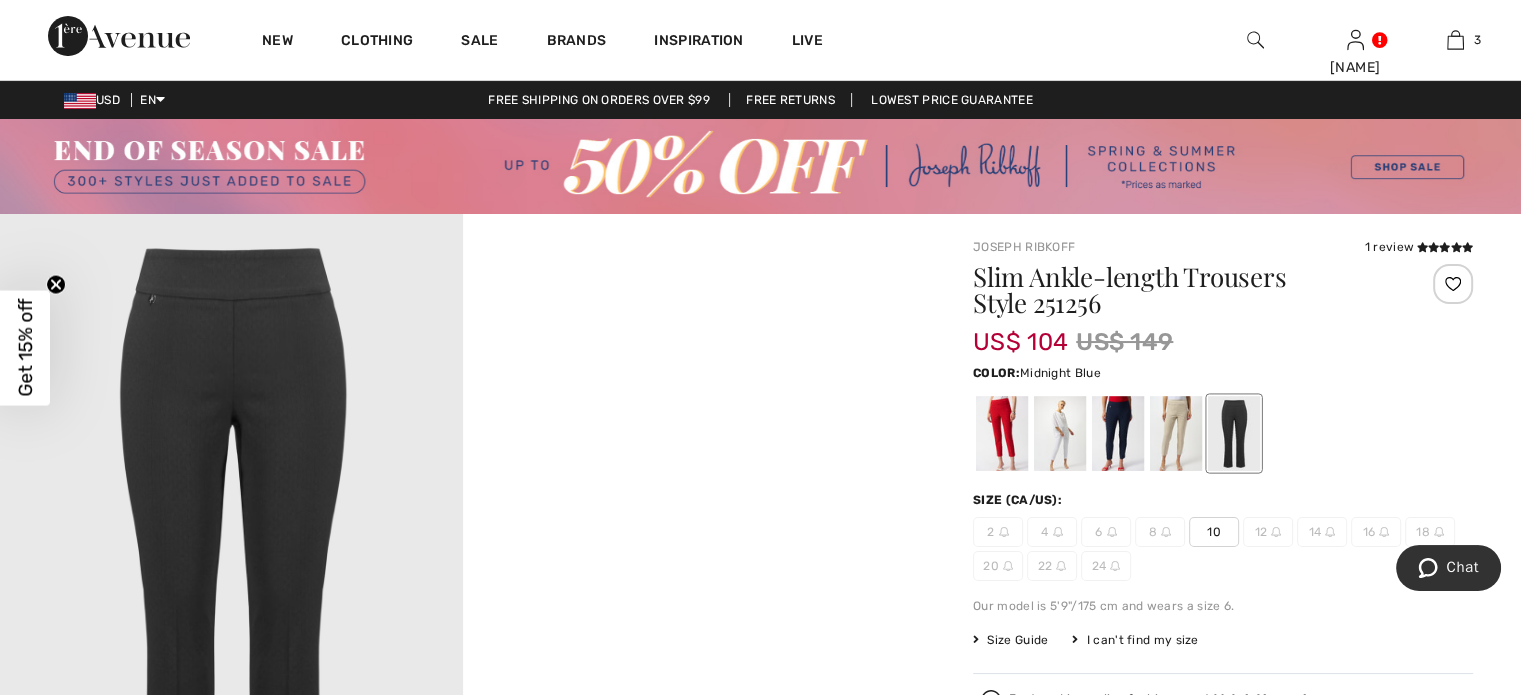 click at bounding box center (1118, 433) 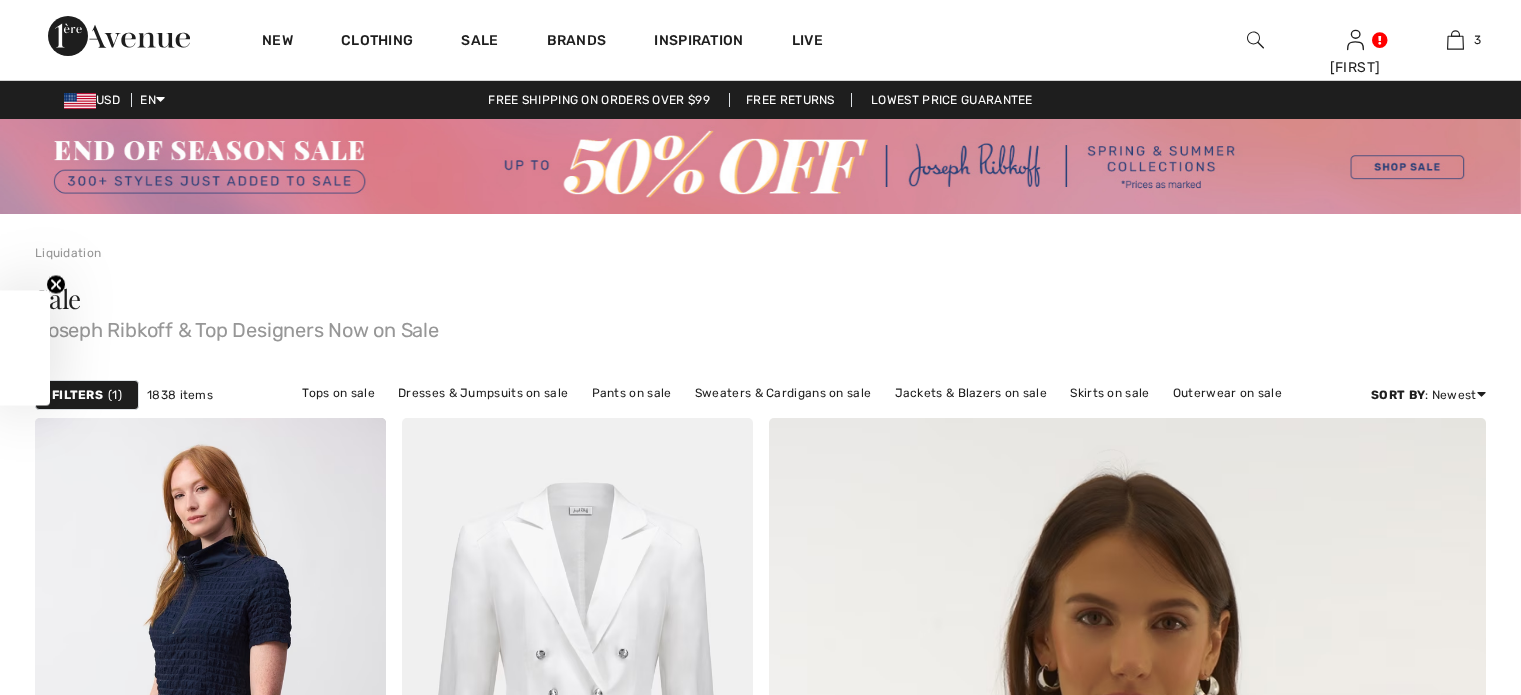 scroll, scrollTop: 3037, scrollLeft: 0, axis: vertical 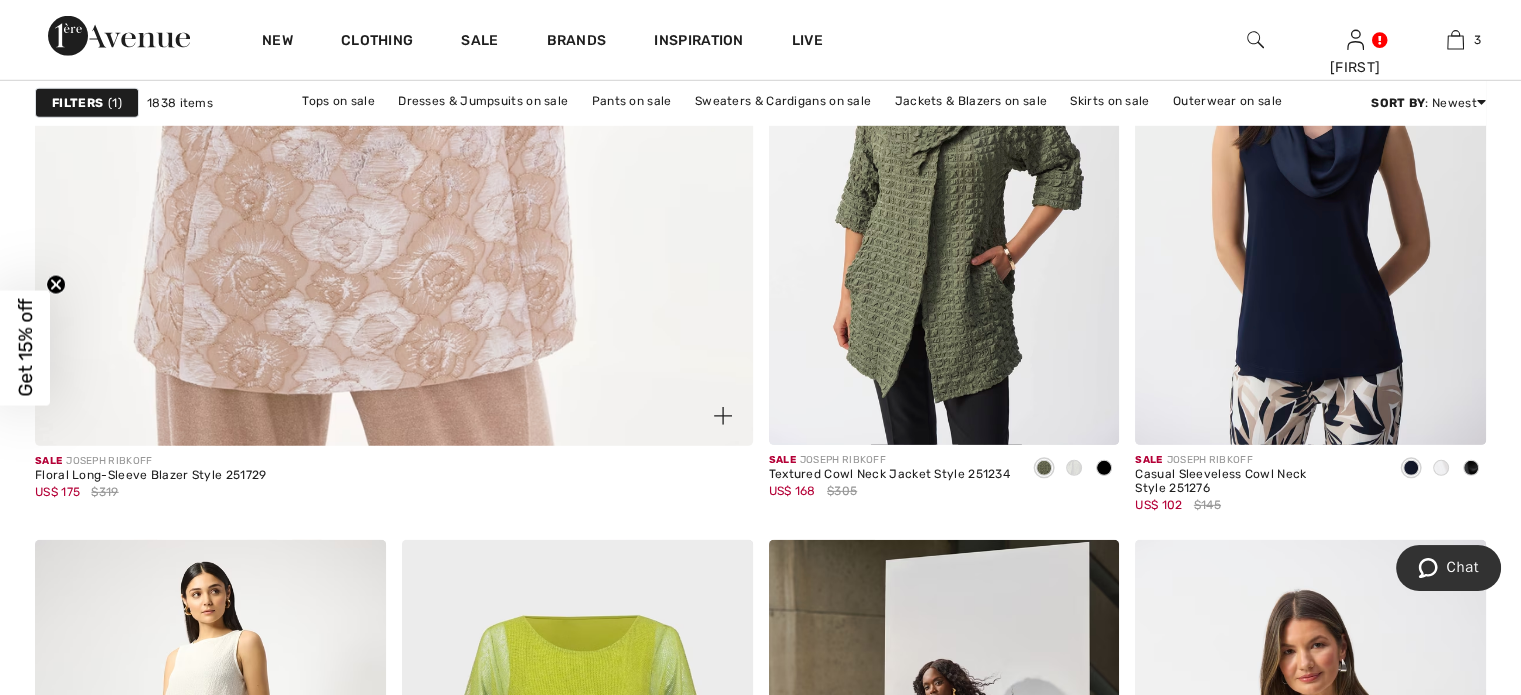 click at bounding box center (393, -56) 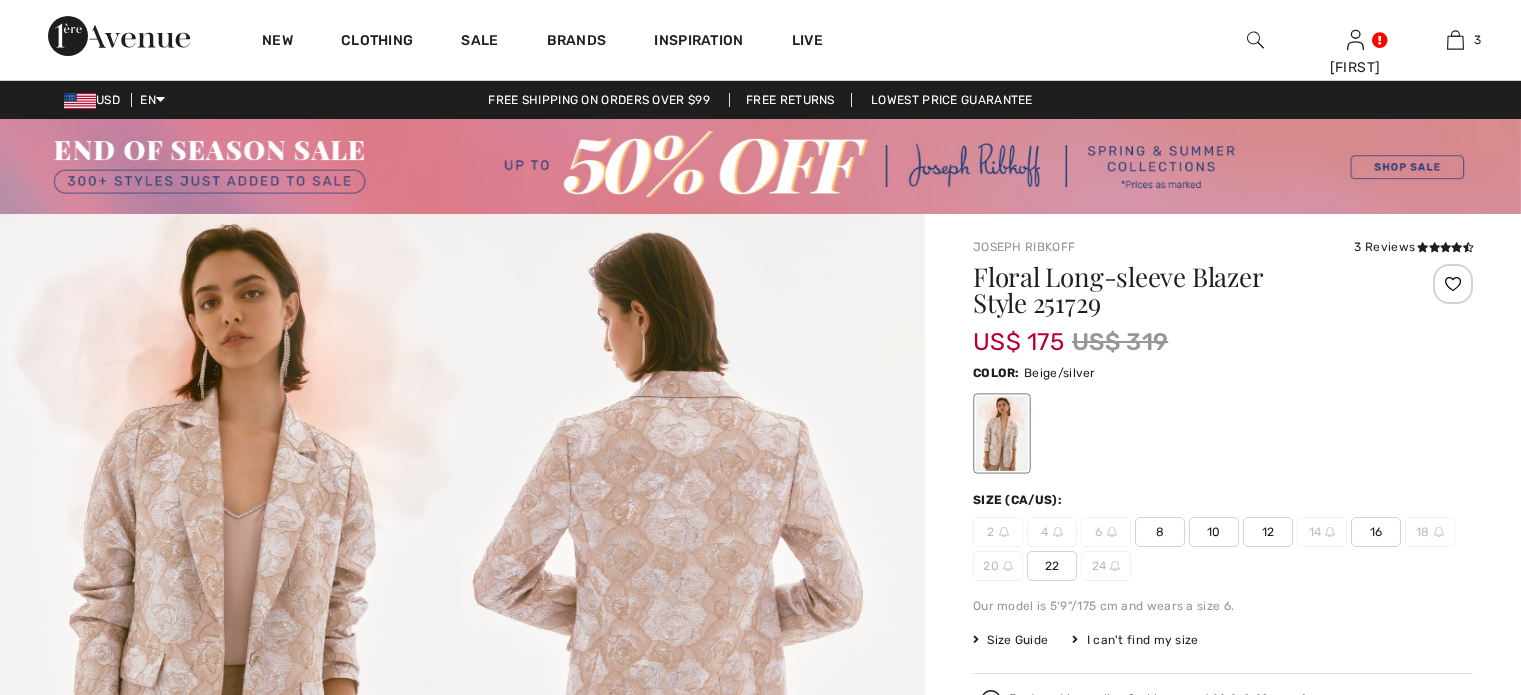 scroll, scrollTop: 0, scrollLeft: 0, axis: both 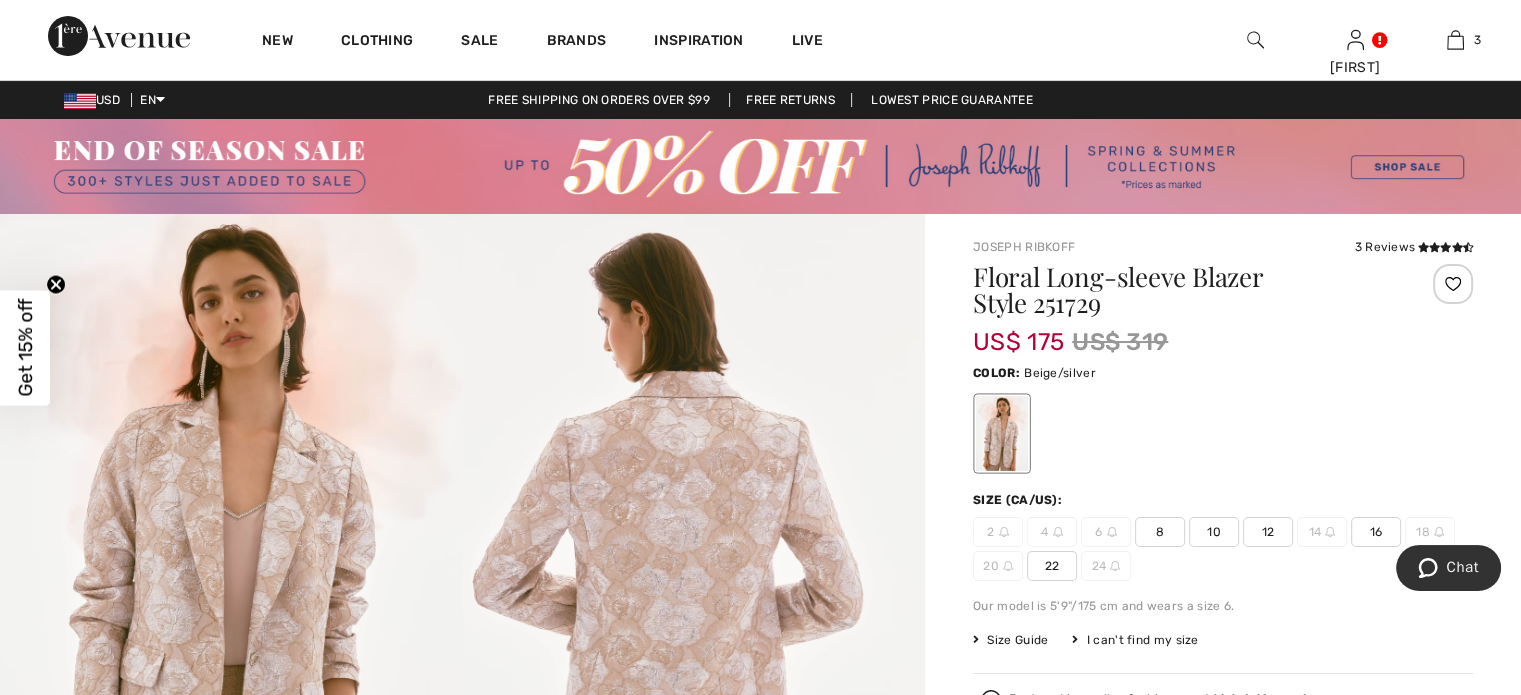 click on "16" at bounding box center (1376, 532) 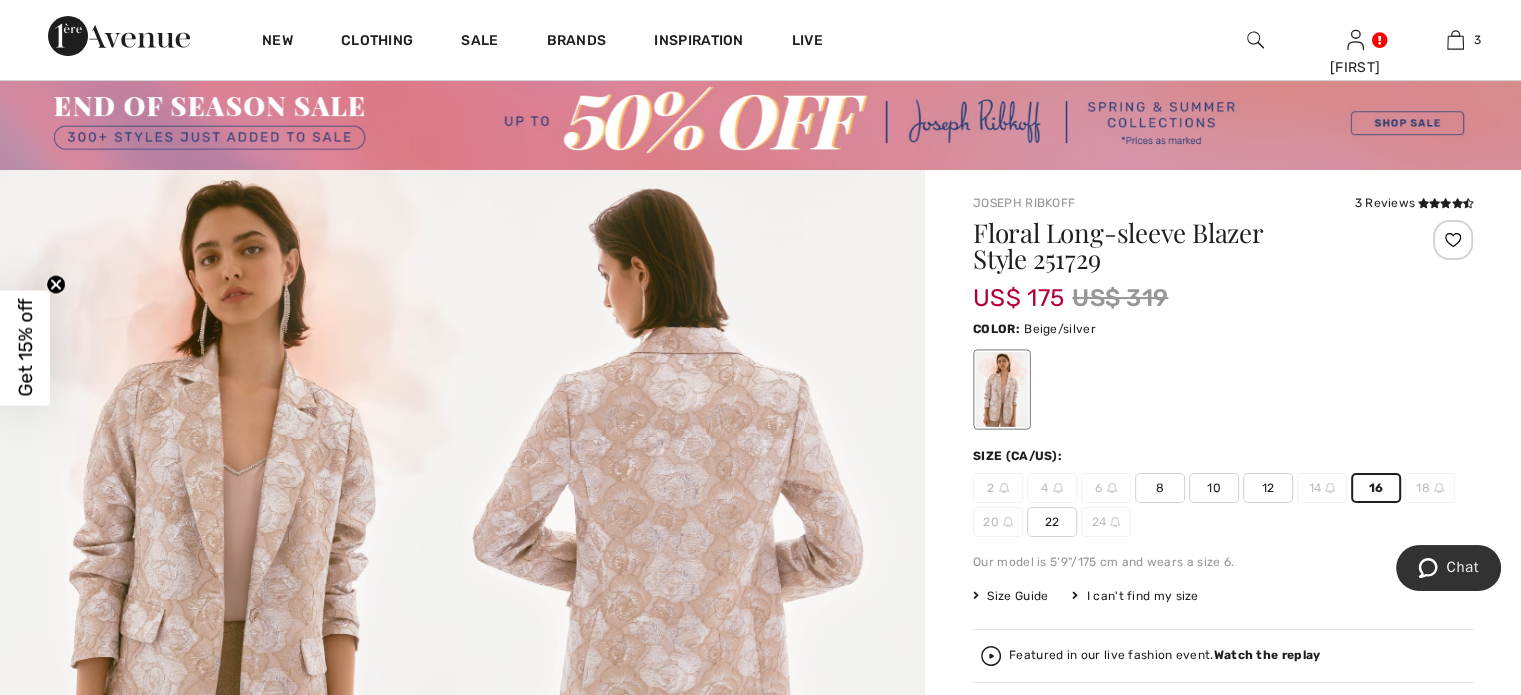 scroll, scrollTop: 0, scrollLeft: 0, axis: both 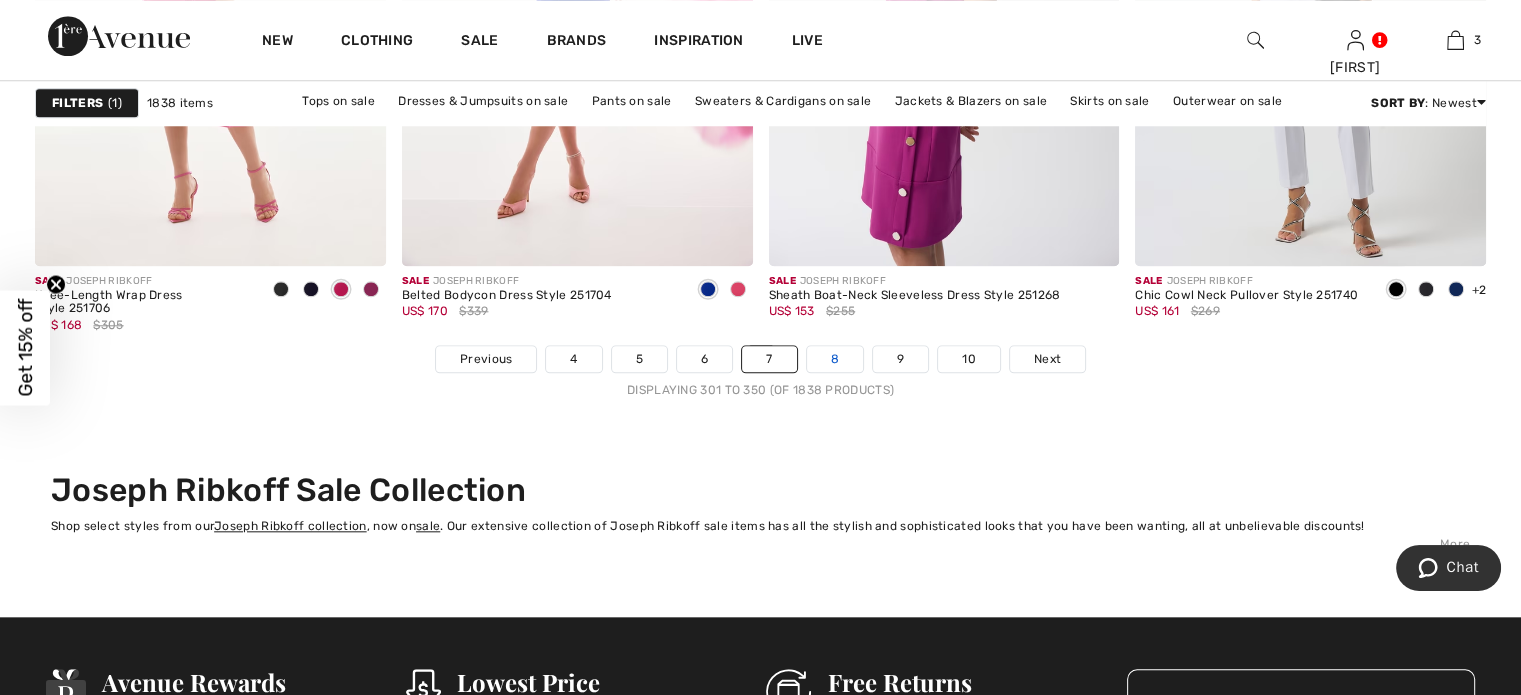 click on "8" at bounding box center [835, 359] 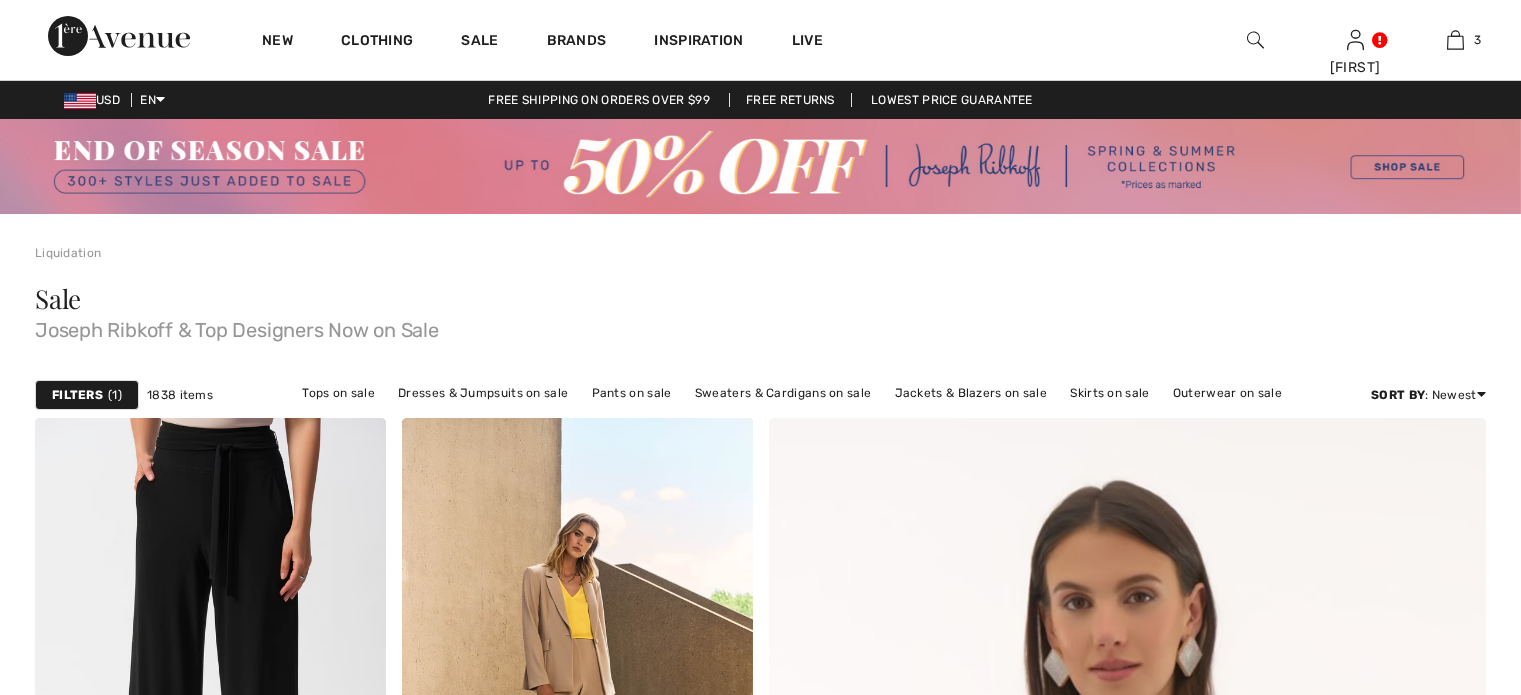 scroll, scrollTop: 0, scrollLeft: 0, axis: both 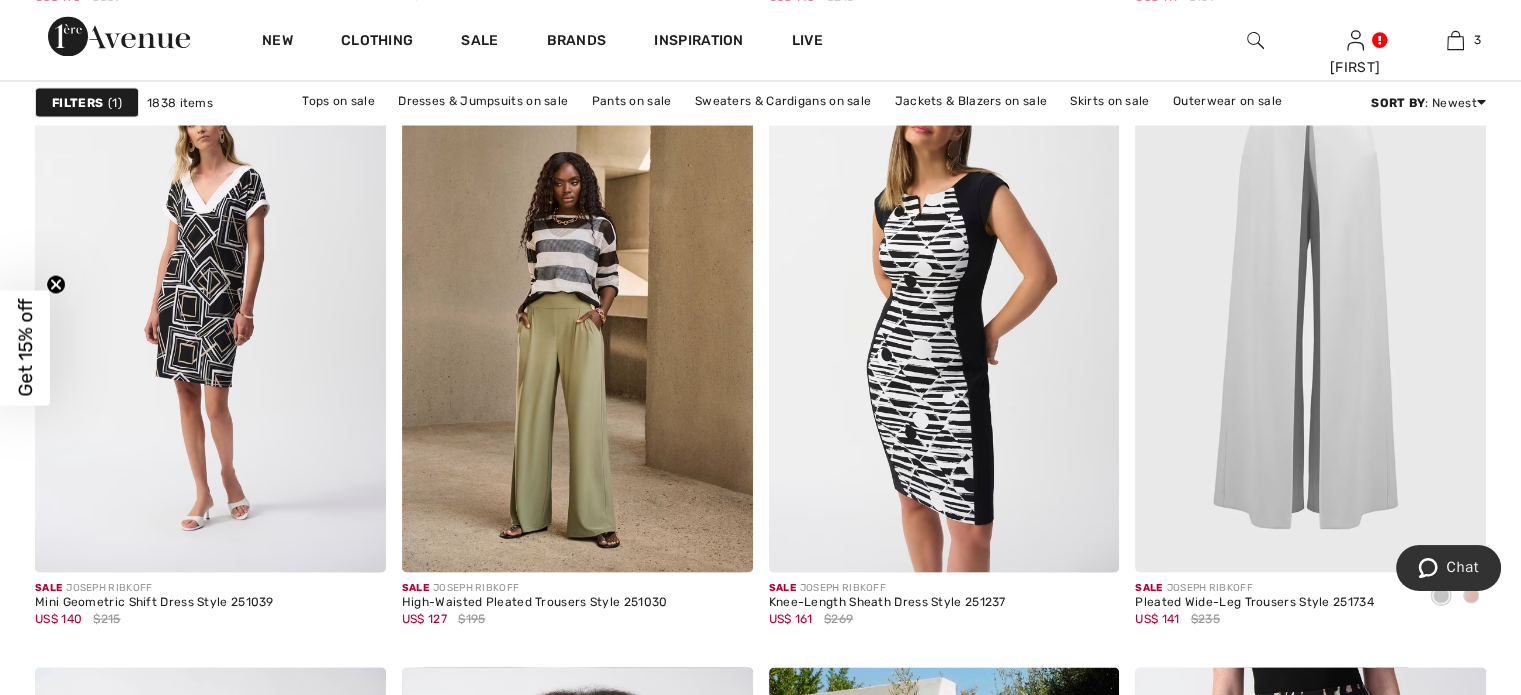 drag, startPoint x: 1514, startPoint y: 263, endPoint x: 1526, endPoint y: 268, distance: 13 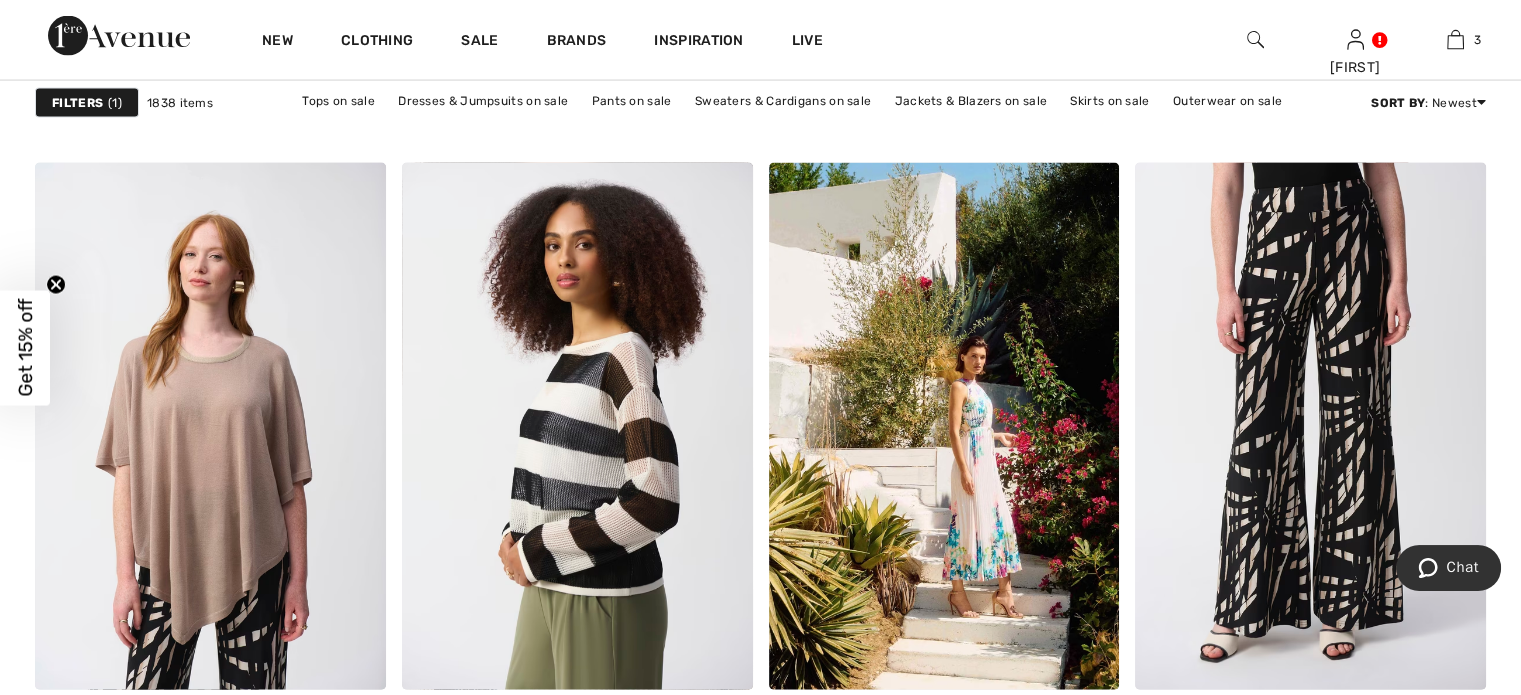 scroll, scrollTop: 4338, scrollLeft: 0, axis: vertical 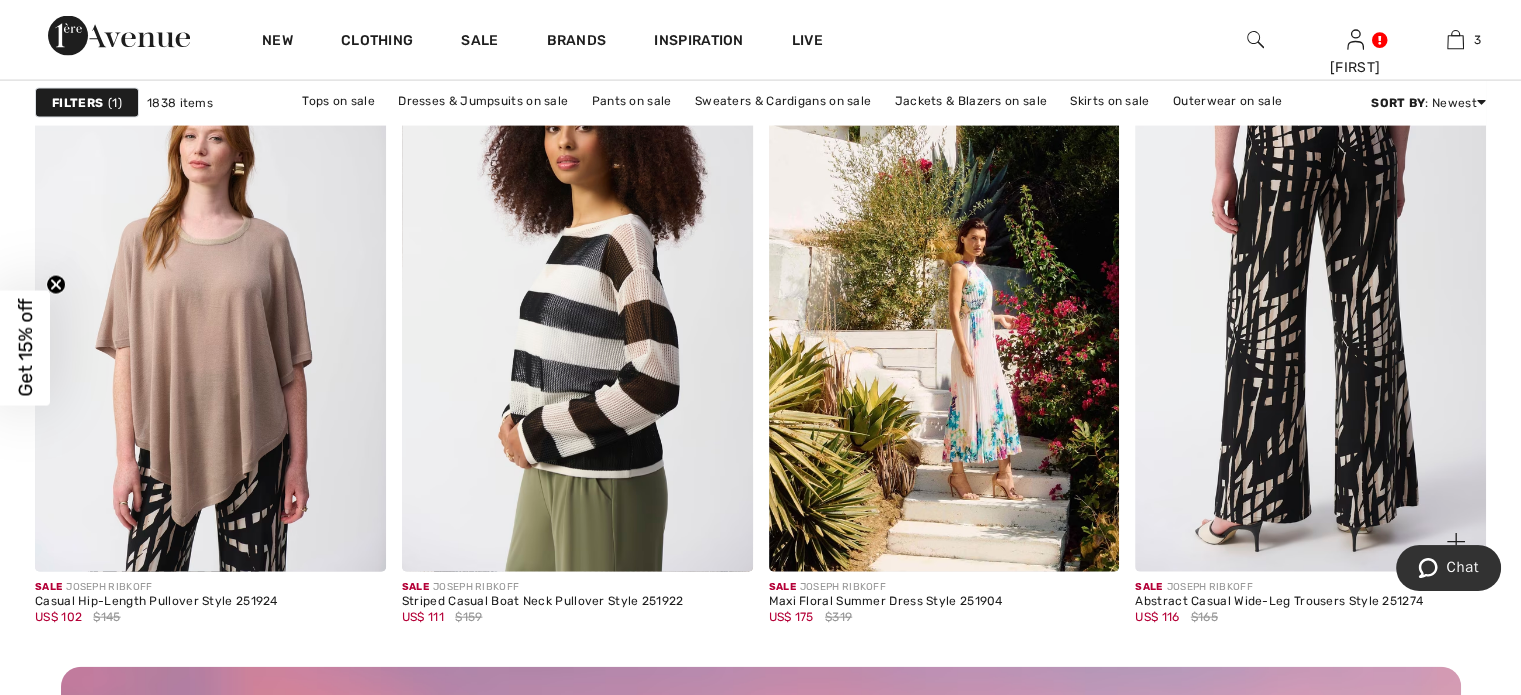 click at bounding box center (1310, 308) 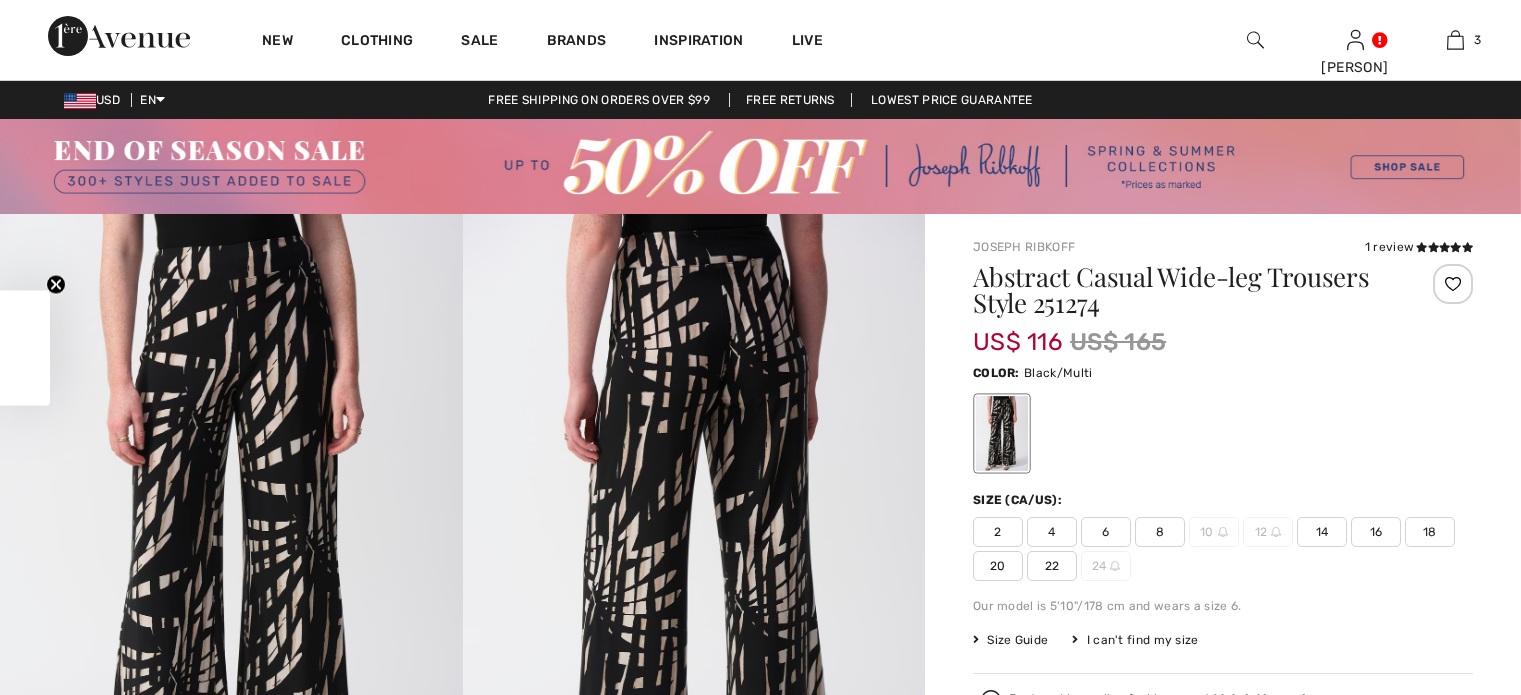 scroll, scrollTop: 0, scrollLeft: 0, axis: both 